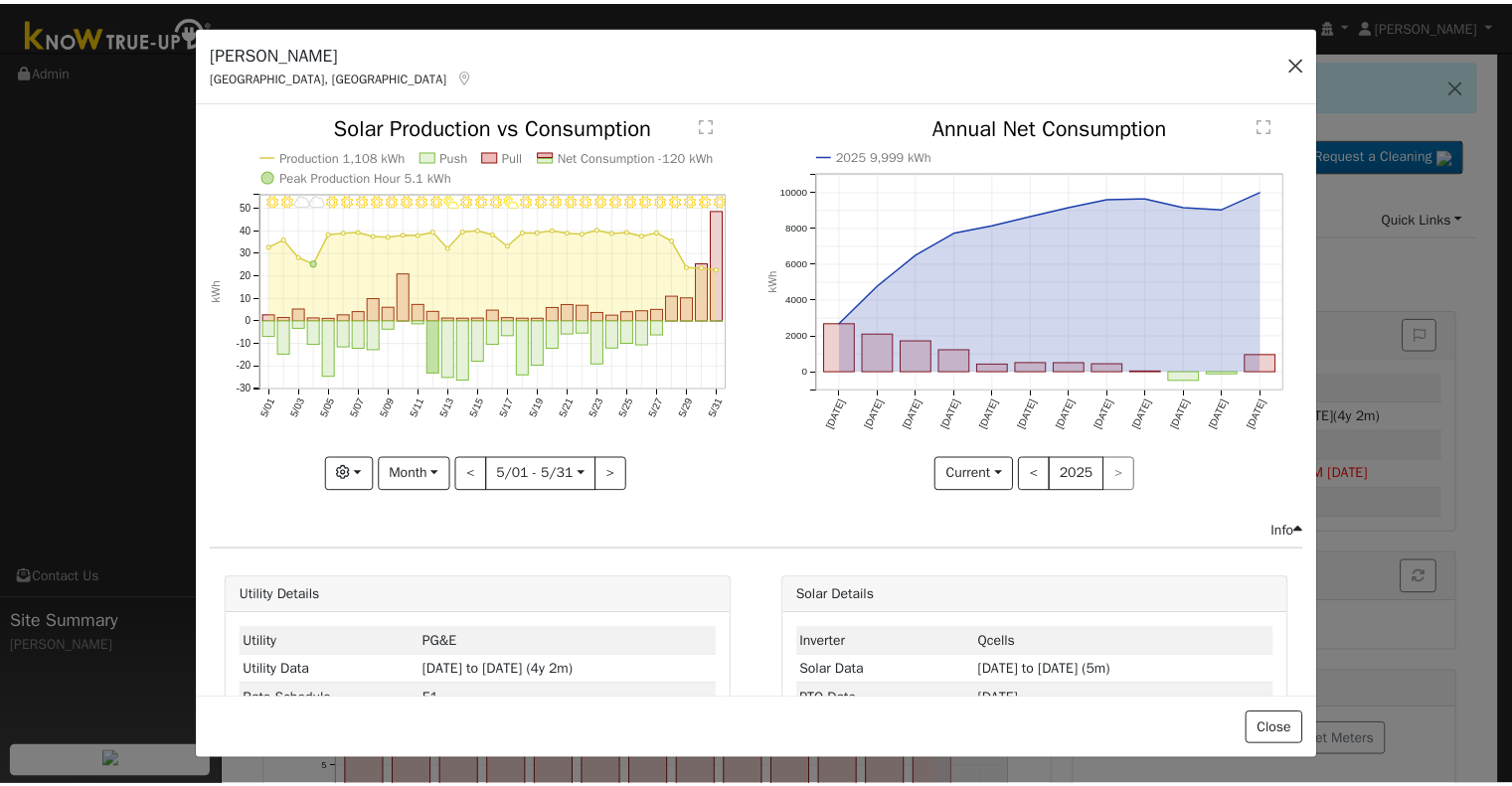 scroll, scrollTop: 0, scrollLeft: 0, axis: both 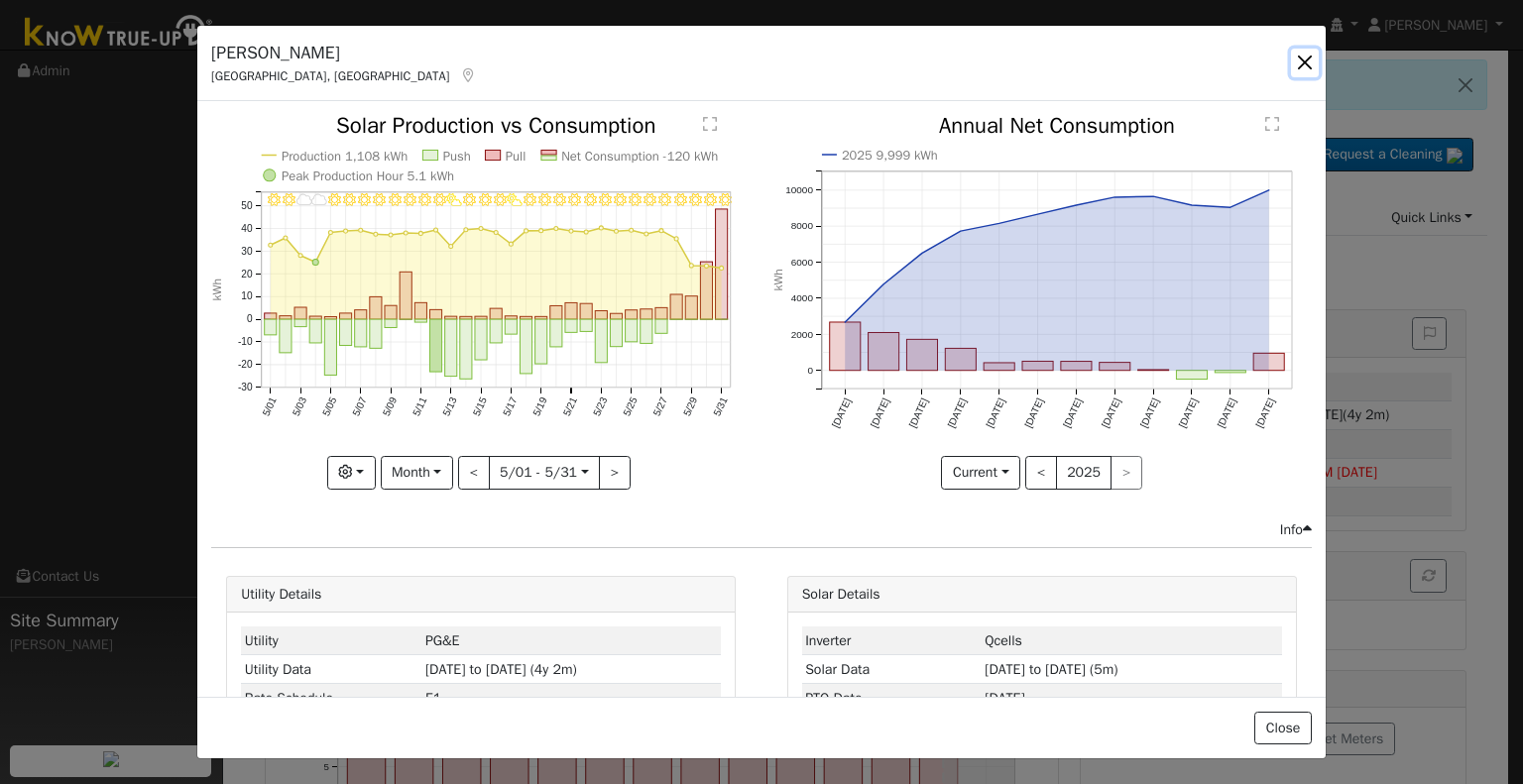 click at bounding box center (1305, 62) 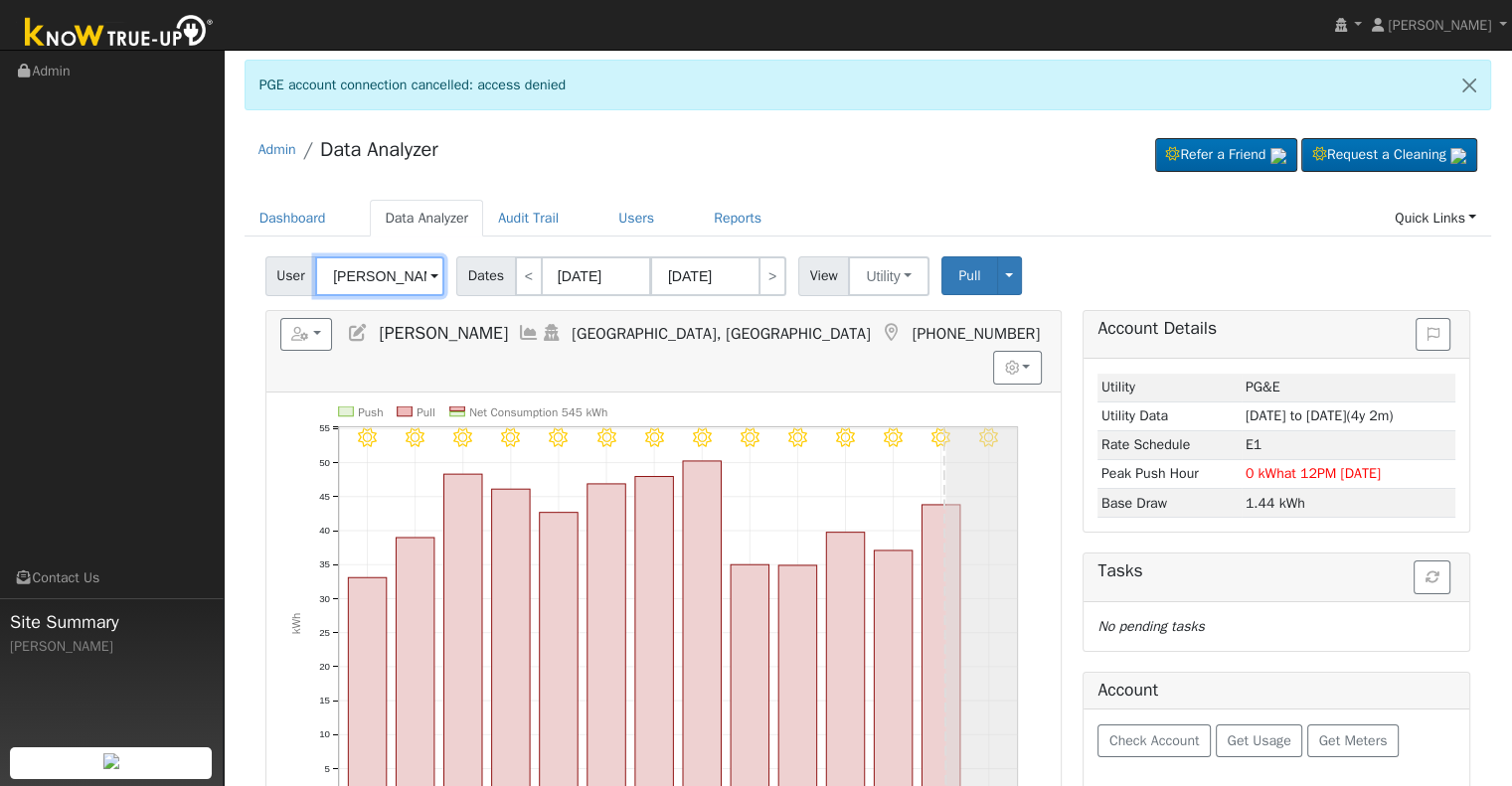 click on "[PERSON_NAME]" at bounding box center (380, 276) 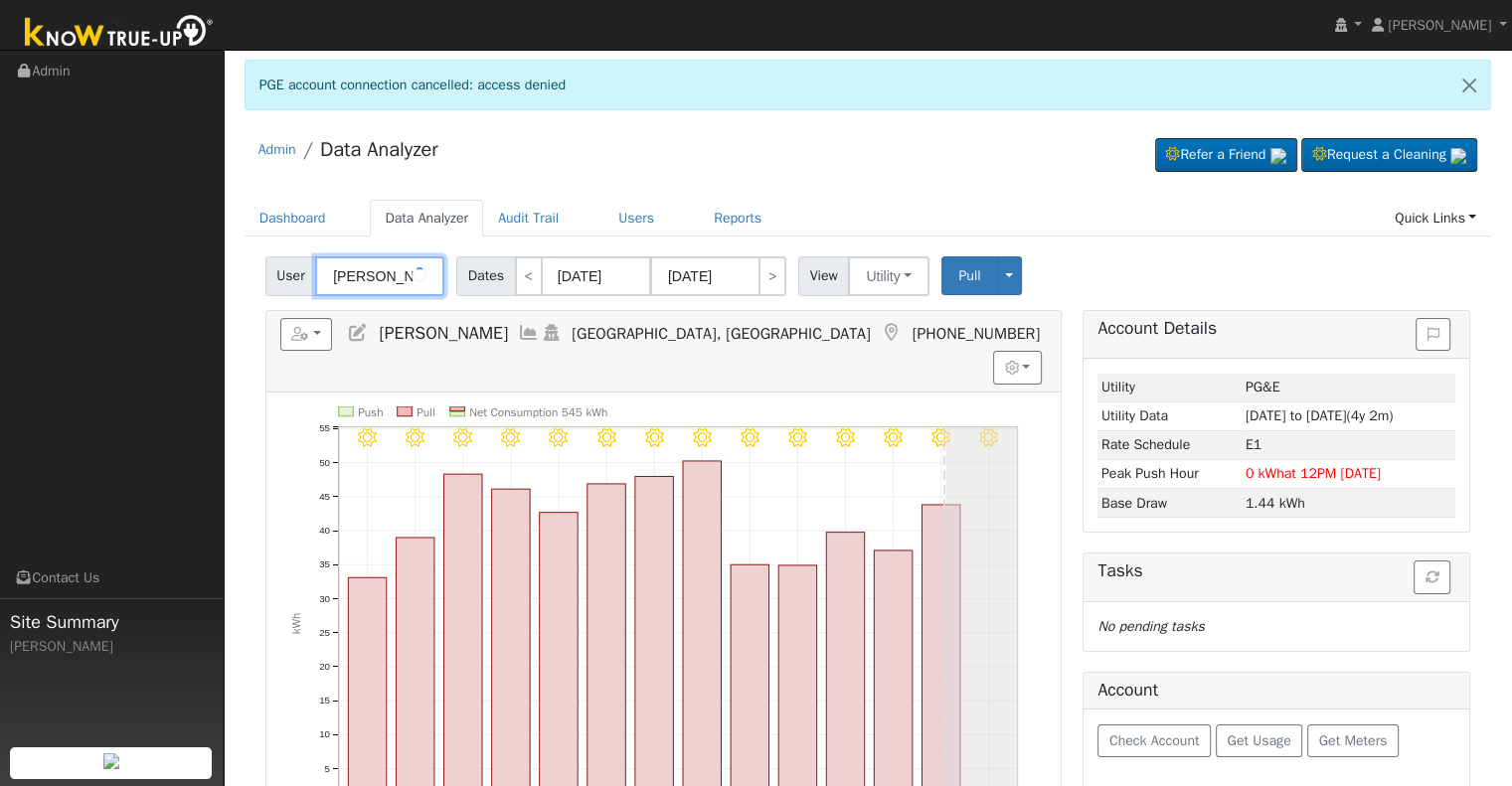 click on "[PERSON_NAME]" at bounding box center [380, 276] 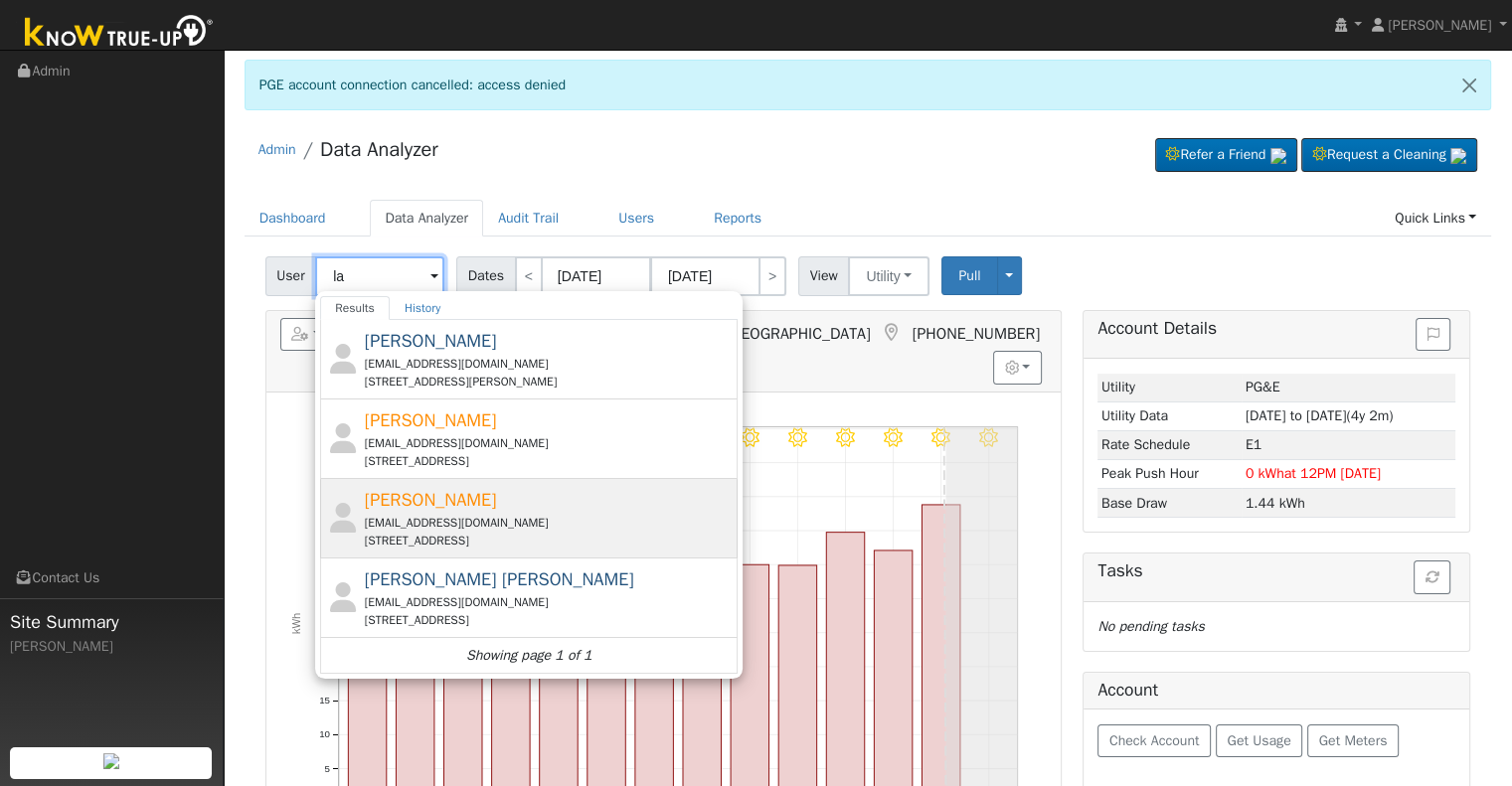 type on "l" 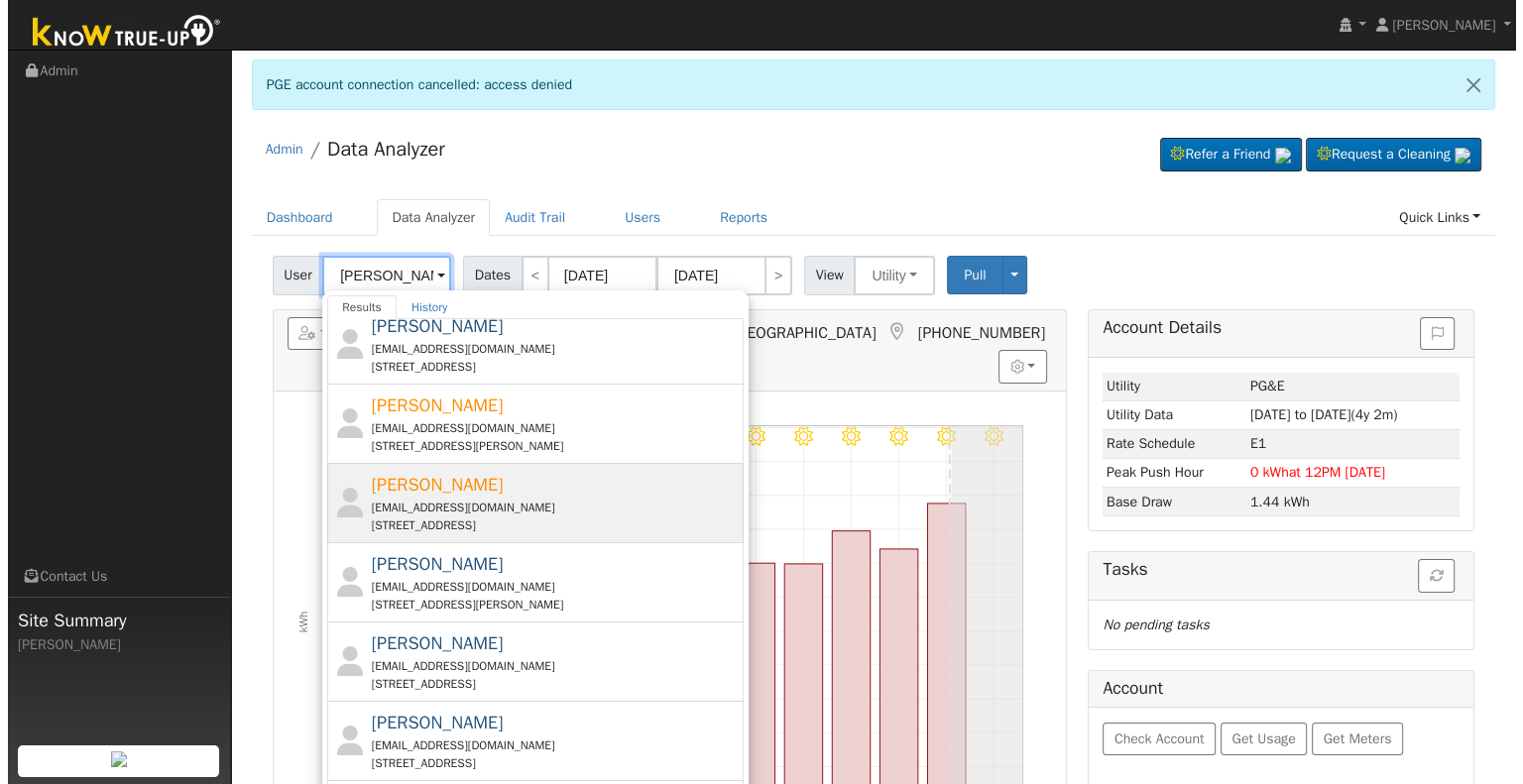 scroll, scrollTop: 297, scrollLeft: 0, axis: vertical 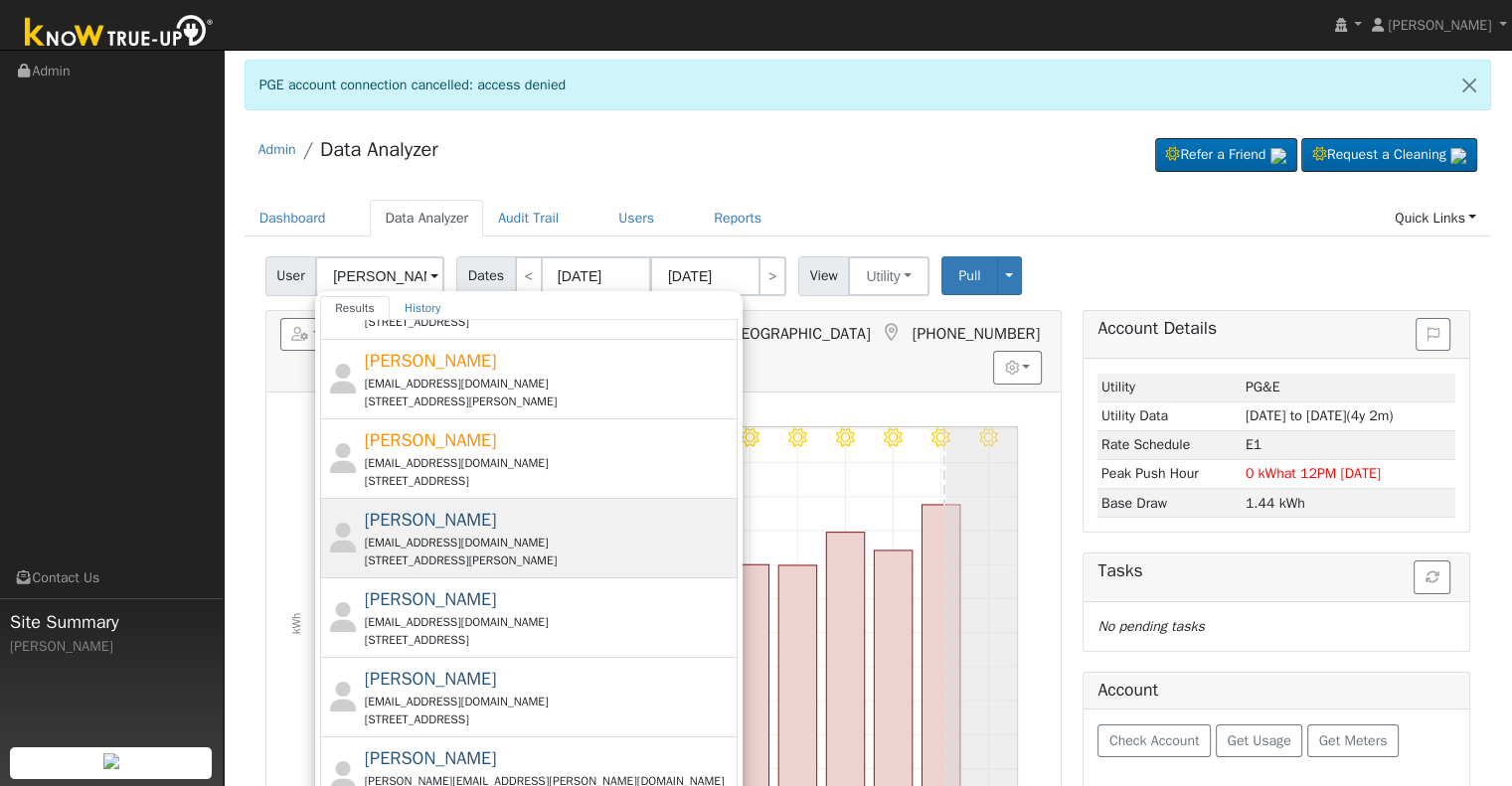 click on "[EMAIL_ADDRESS][DOMAIN_NAME]" at bounding box center [549, 543] 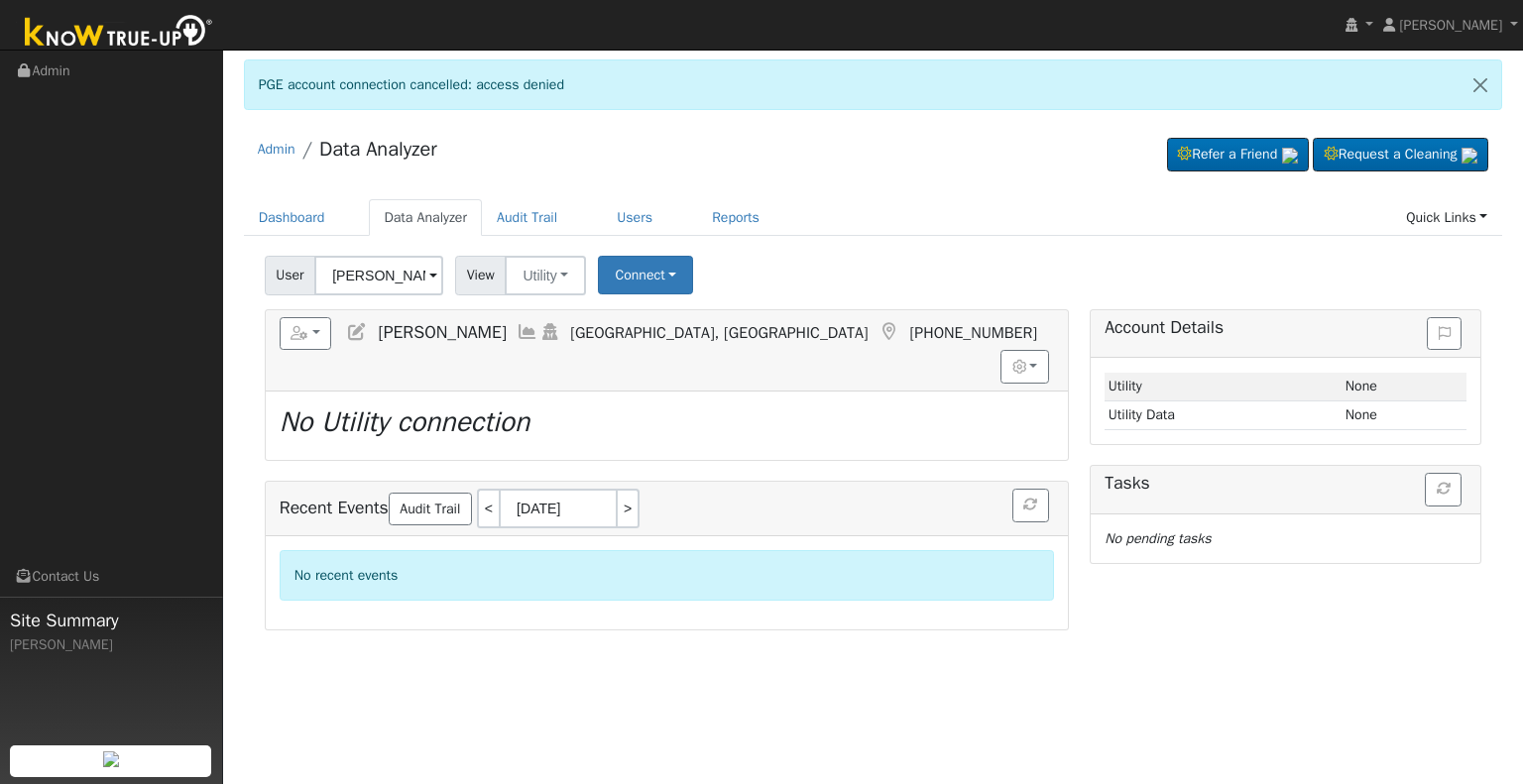 click at bounding box center [357, 332] 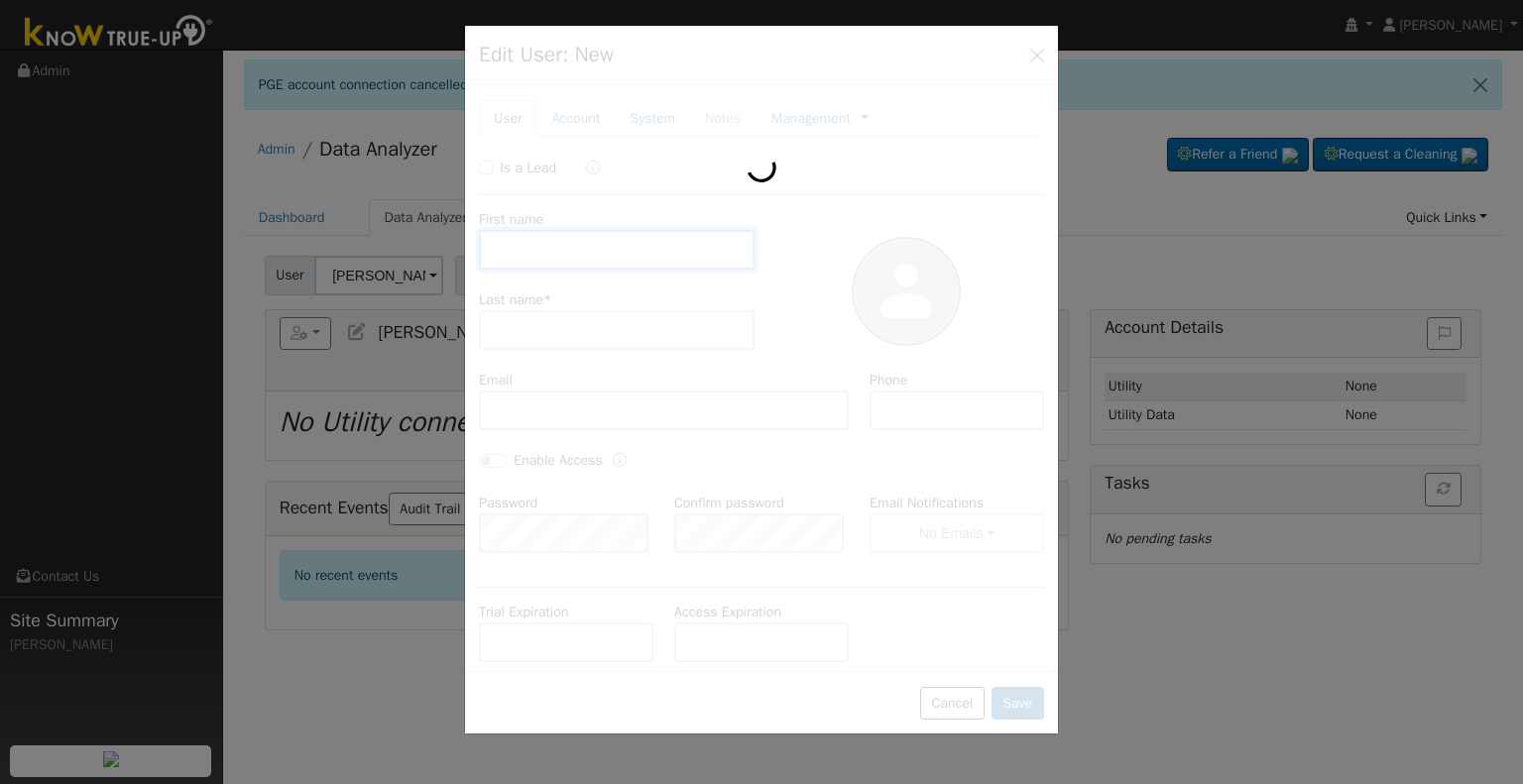 type on "April" 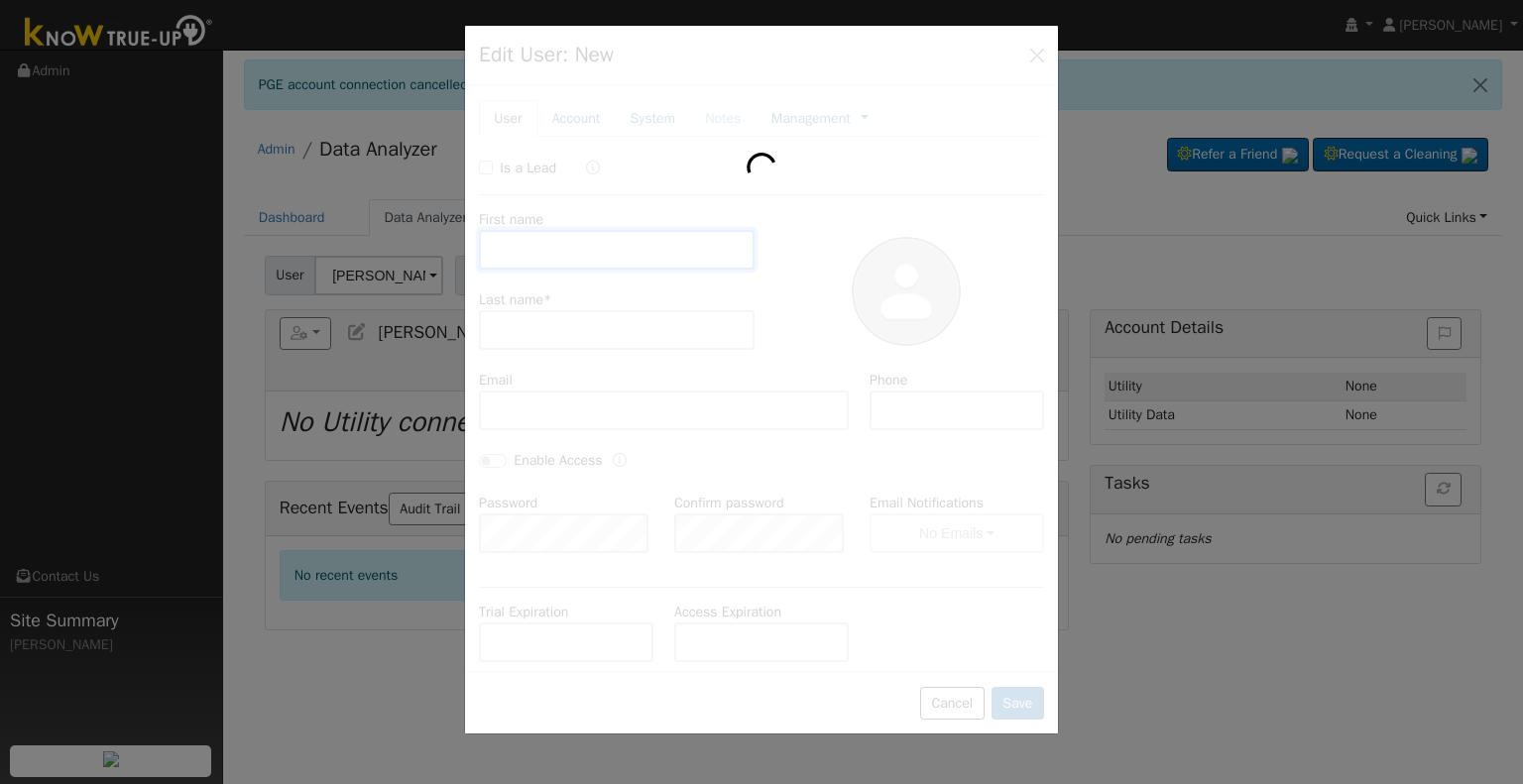 type on "[PERSON_NAME]" 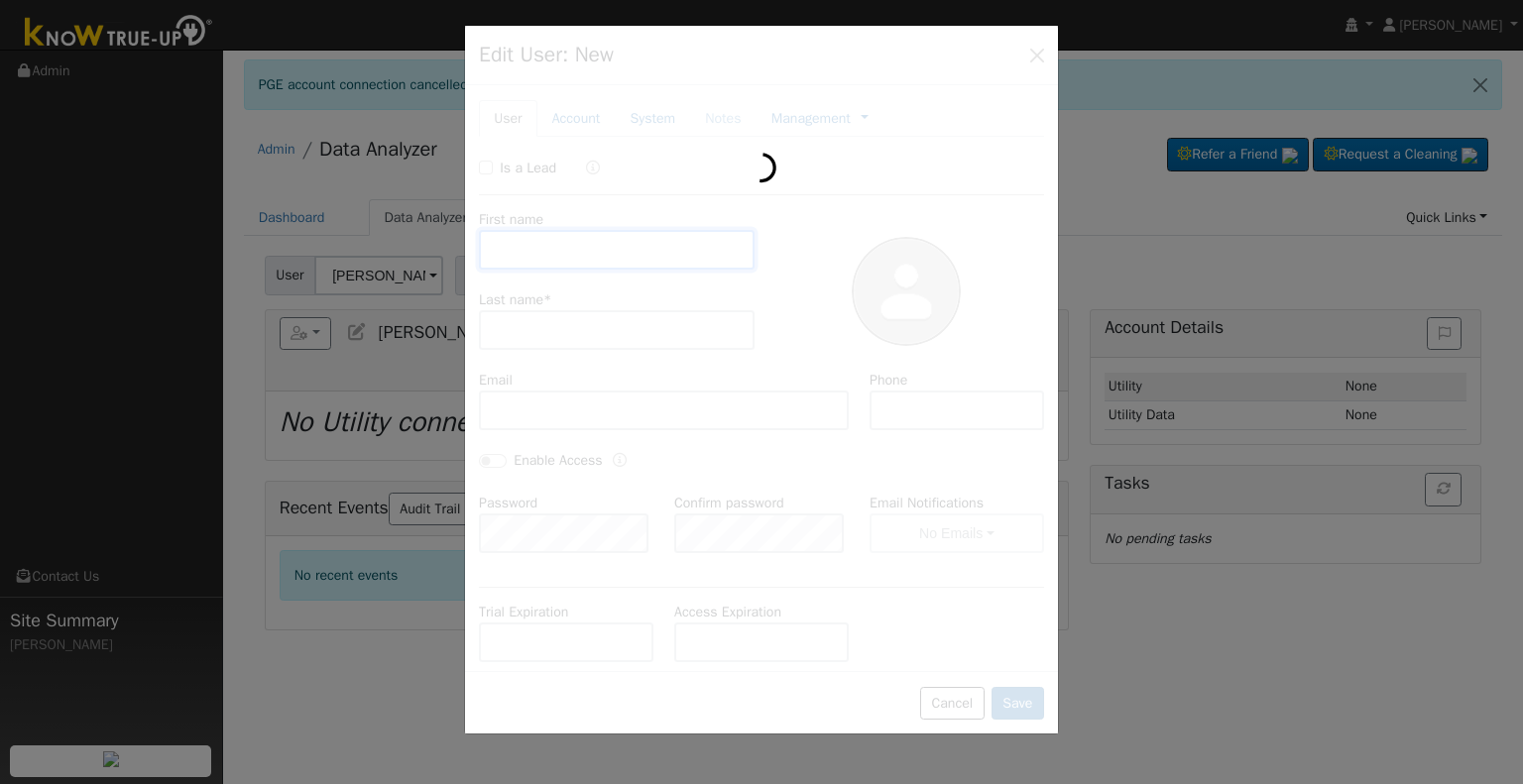 type on "[EMAIL_ADDRESS][DOMAIN_NAME]" 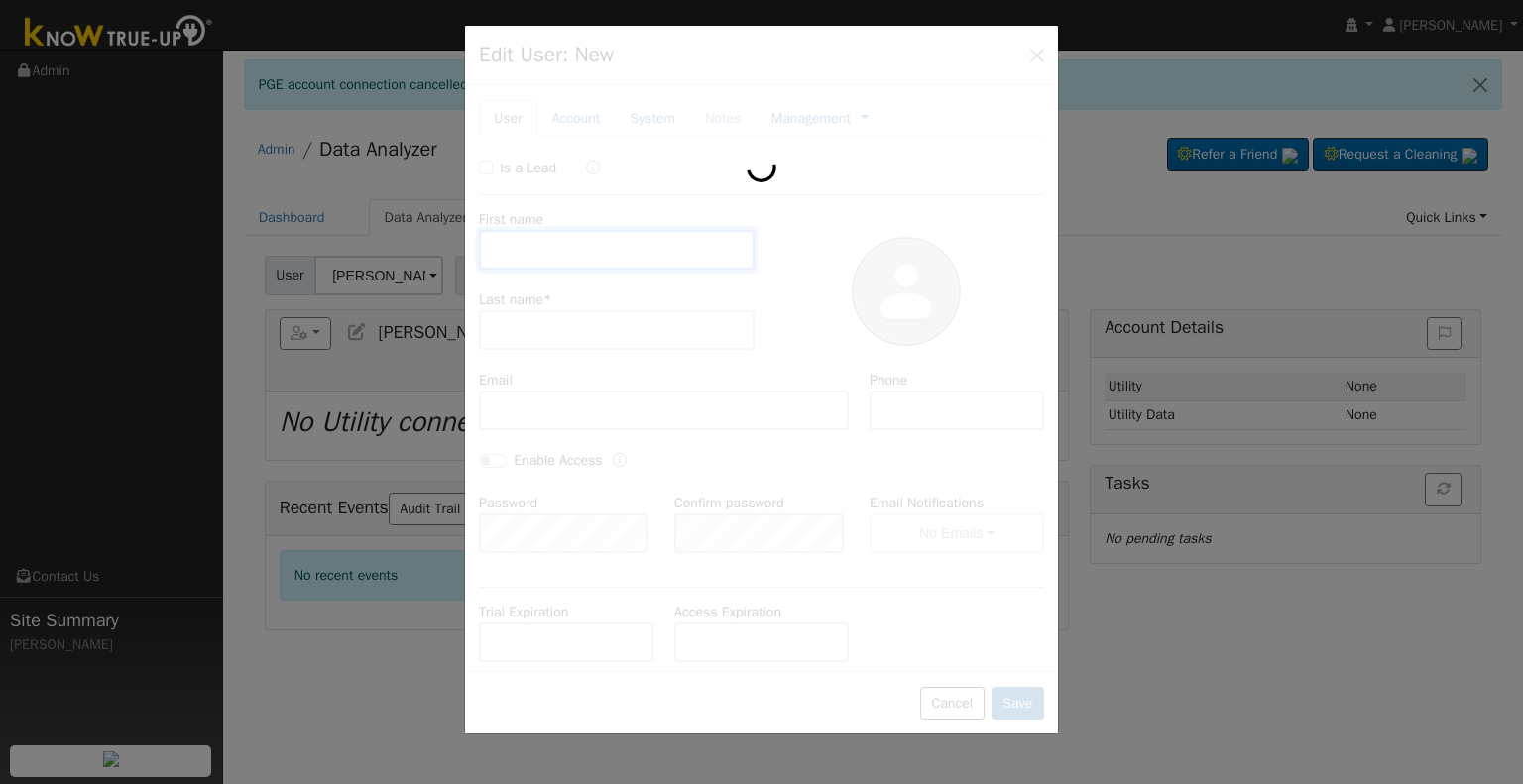 type on "5597366888" 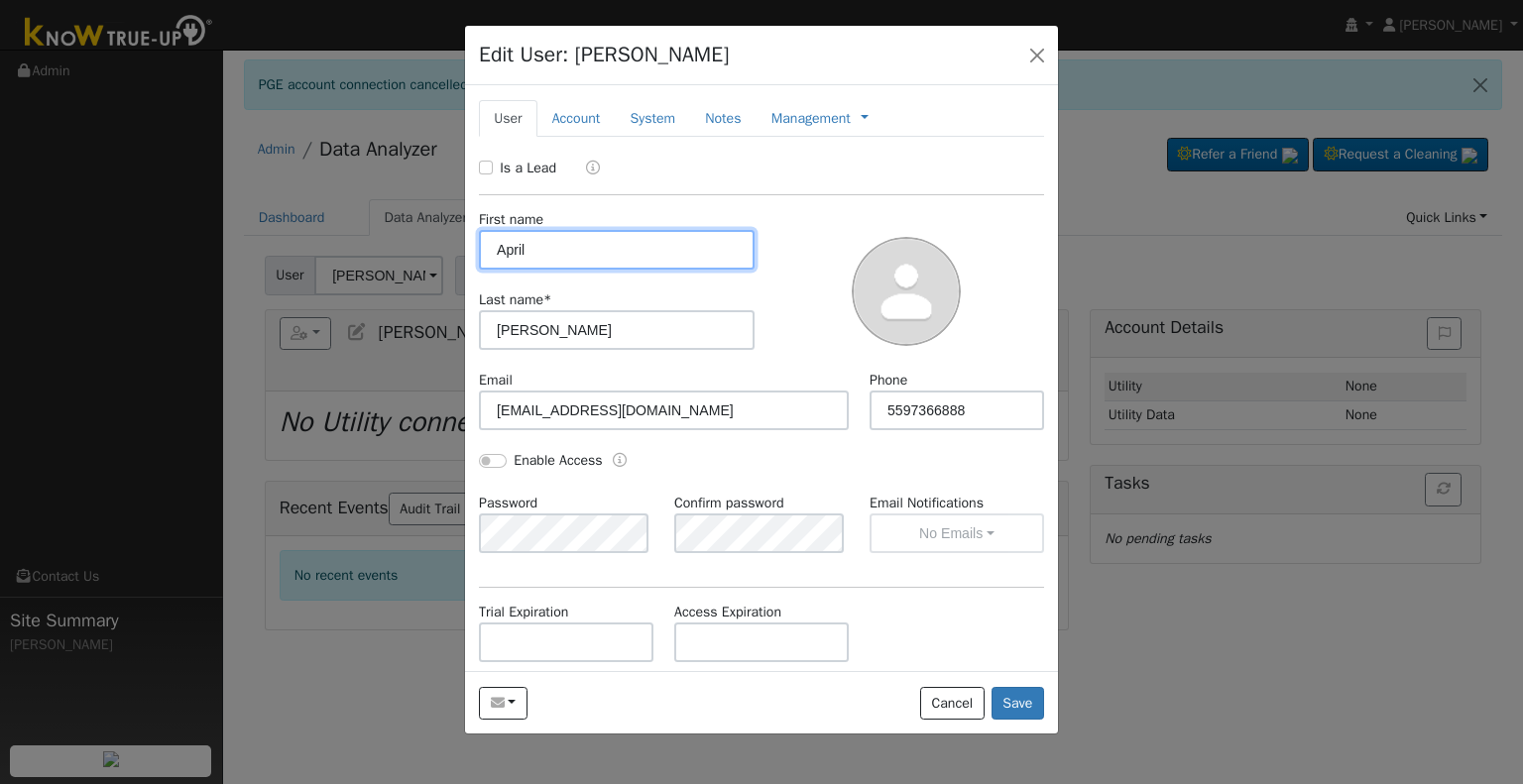 click on "April" at bounding box center [617, 250] 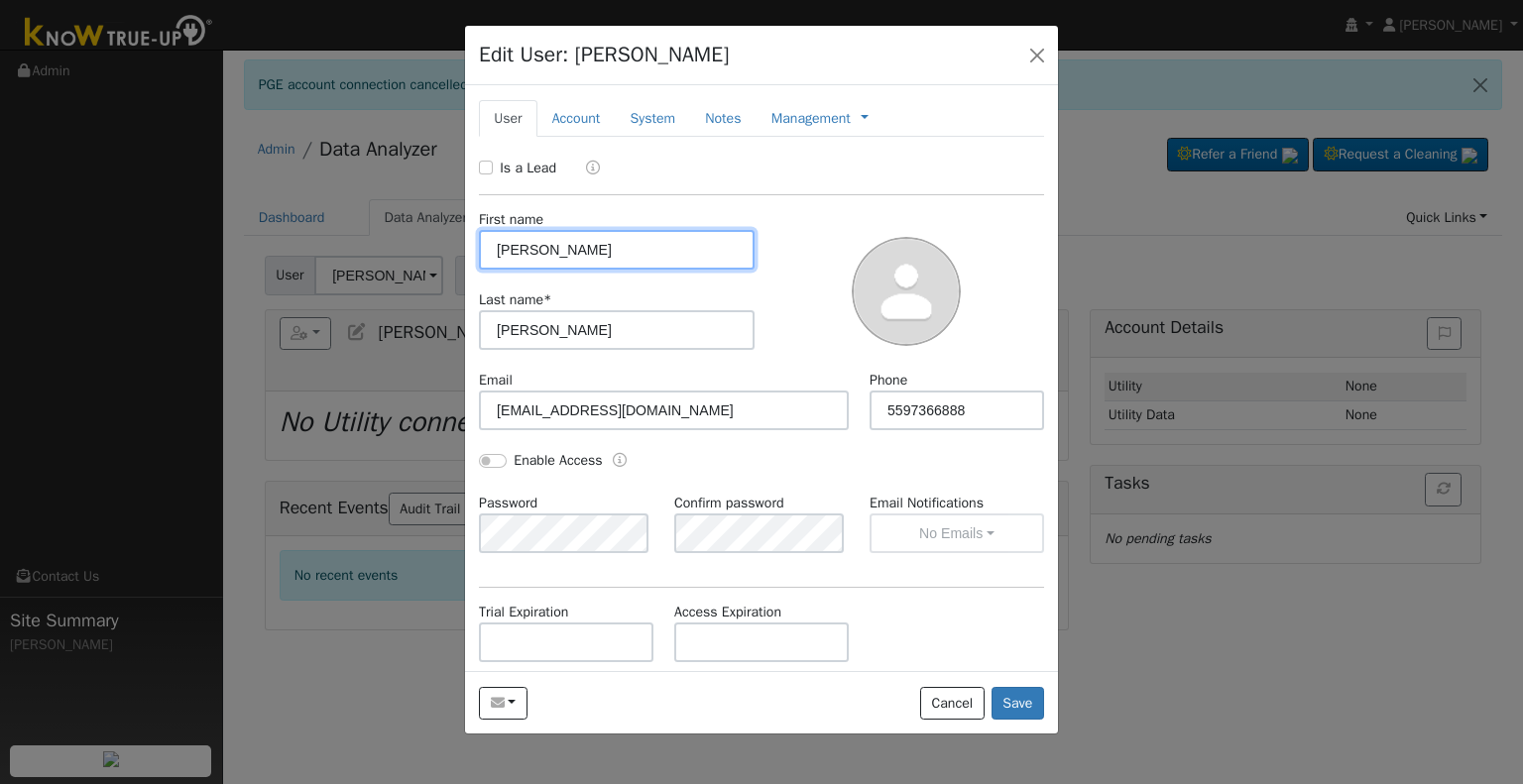 click on "[PERSON_NAME]" at bounding box center [617, 250] 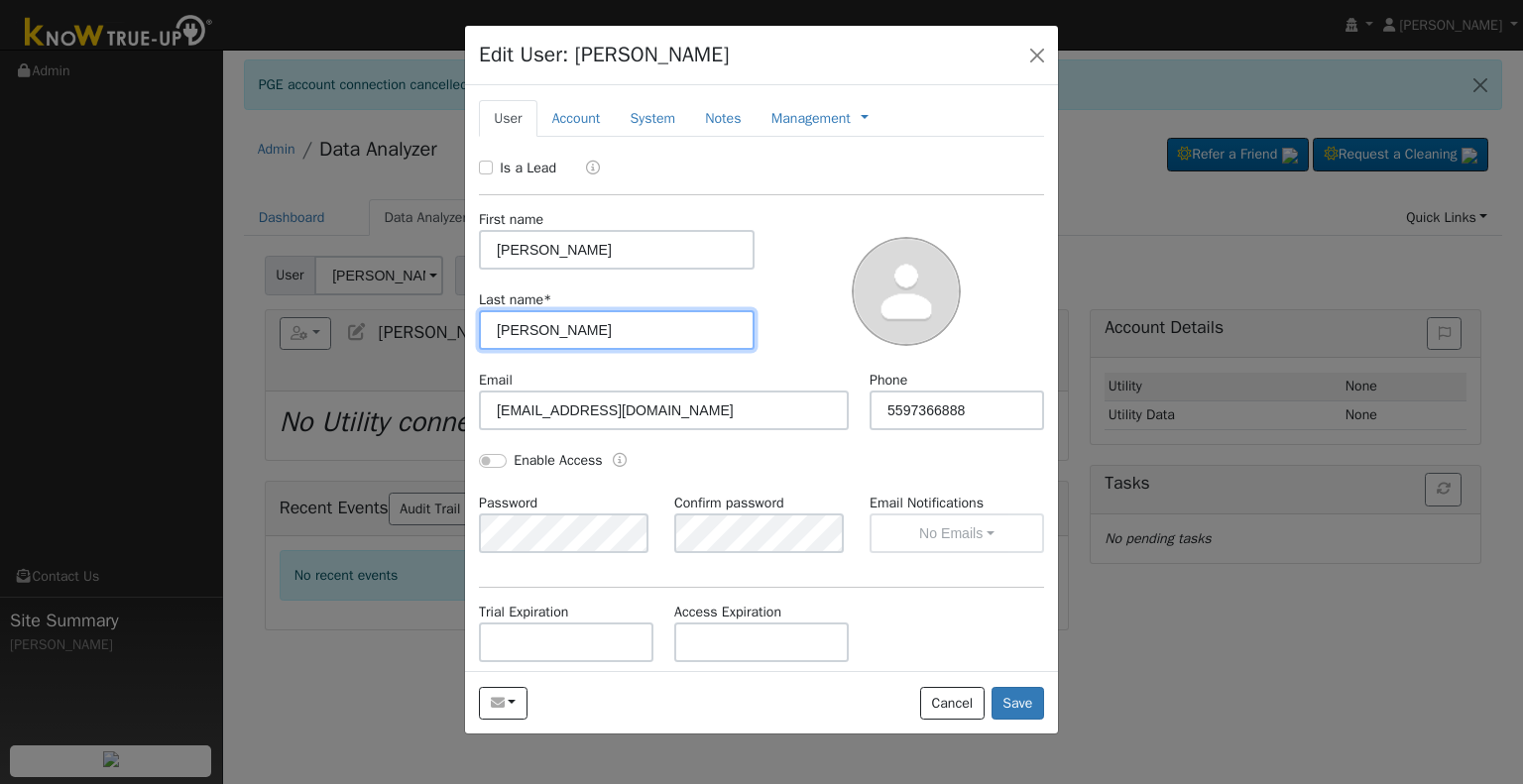 click on "[PERSON_NAME]" at bounding box center (617, 330) 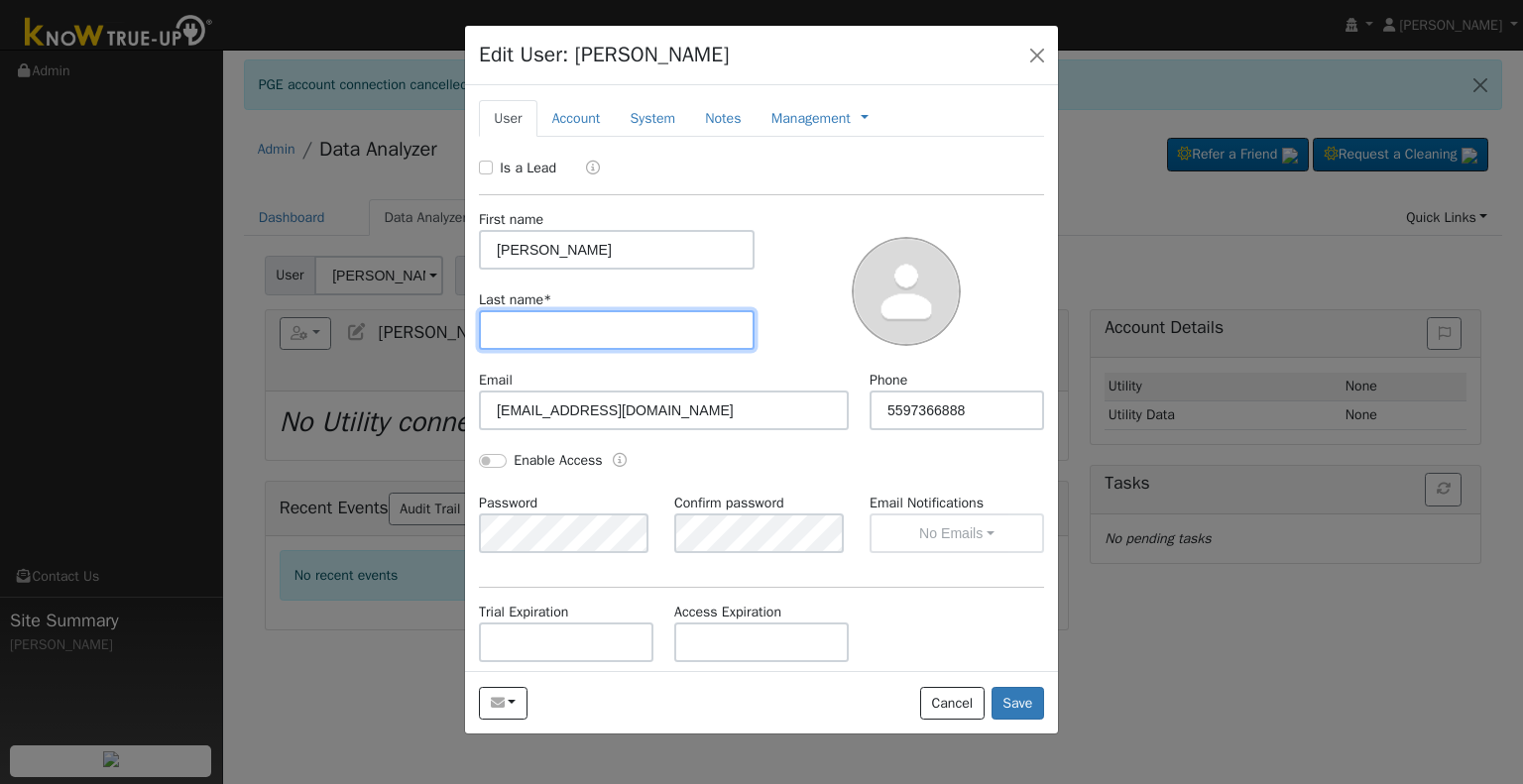 type 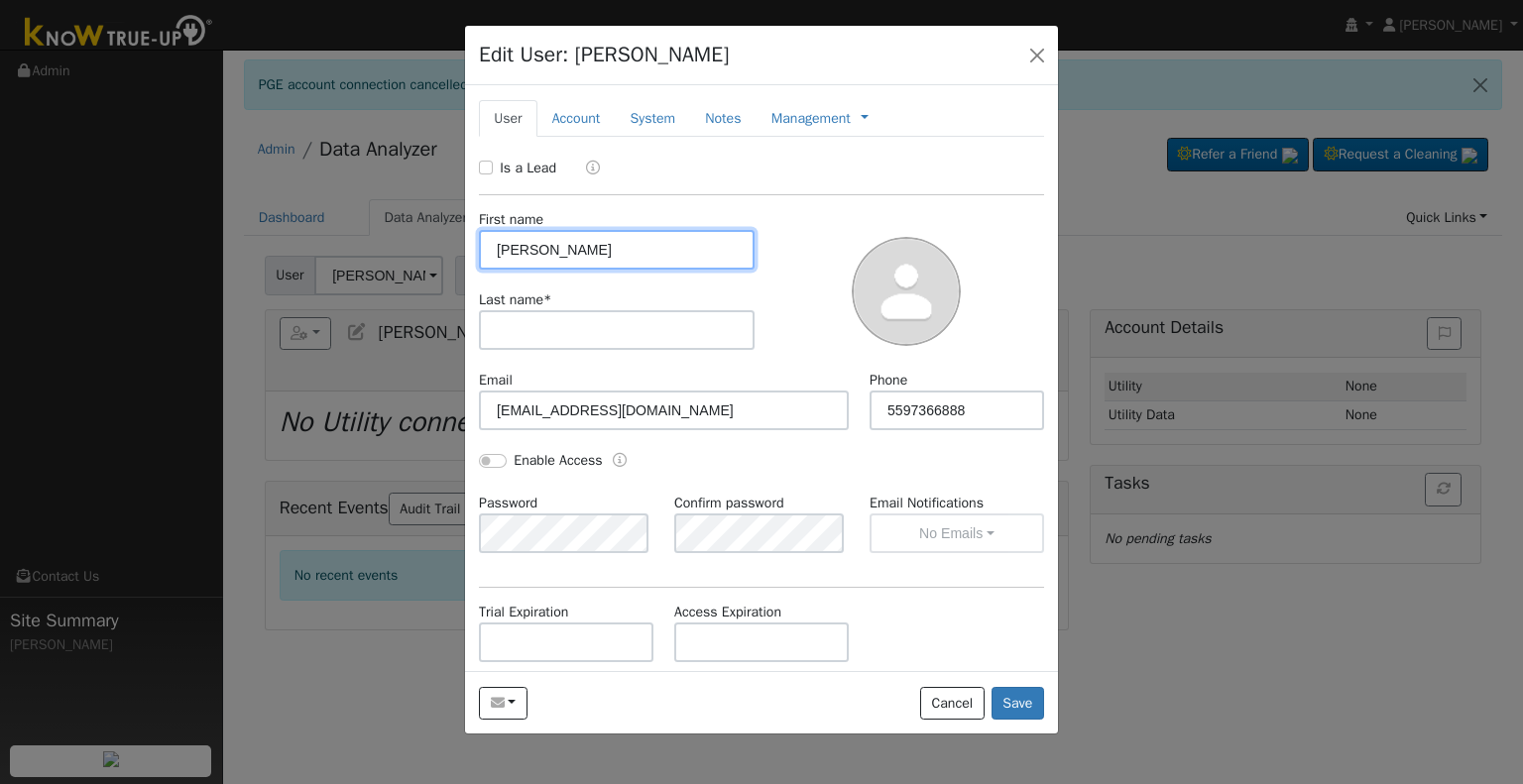 click on "[PERSON_NAME]" at bounding box center (617, 250) 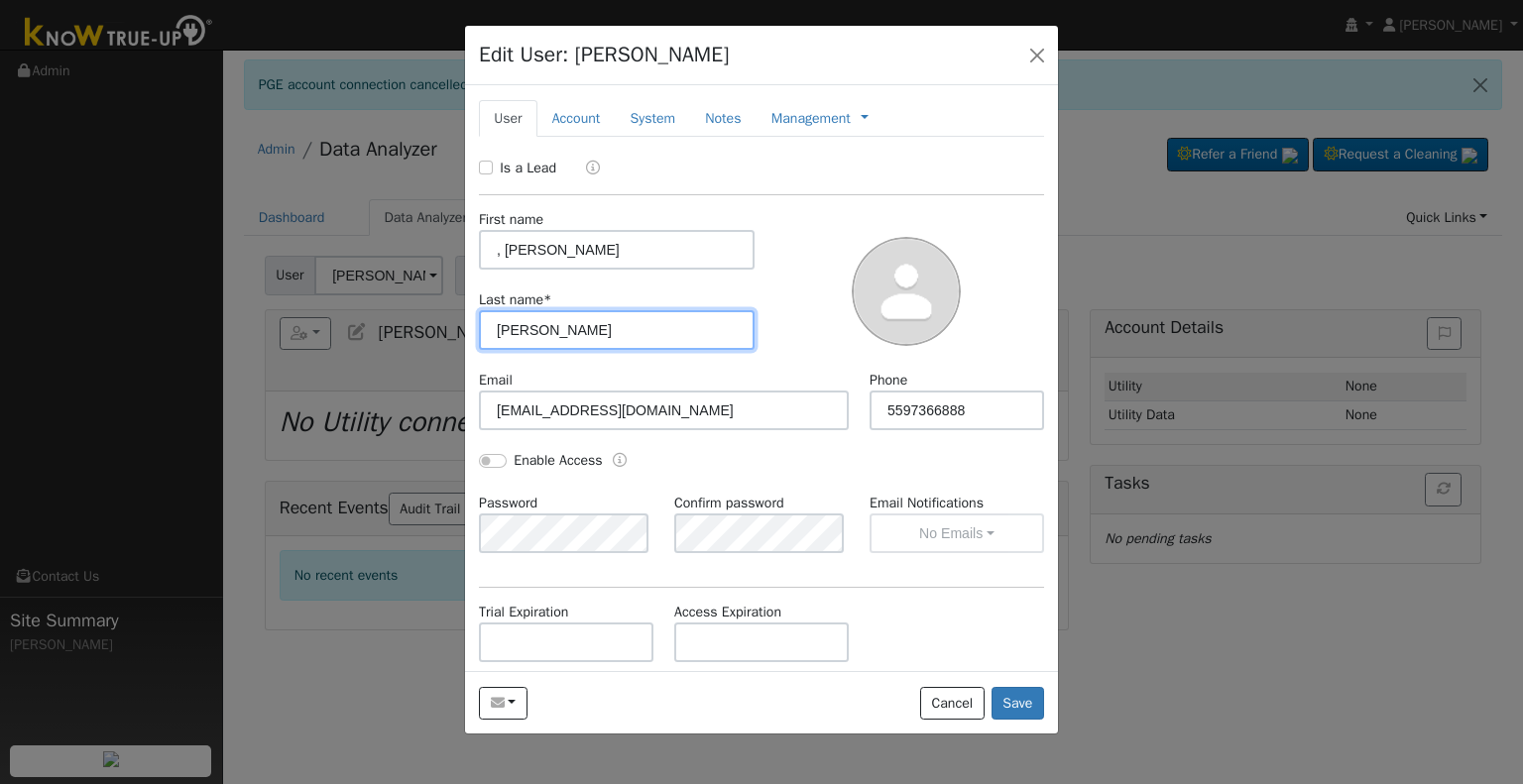 type on "[PERSON_NAME]" 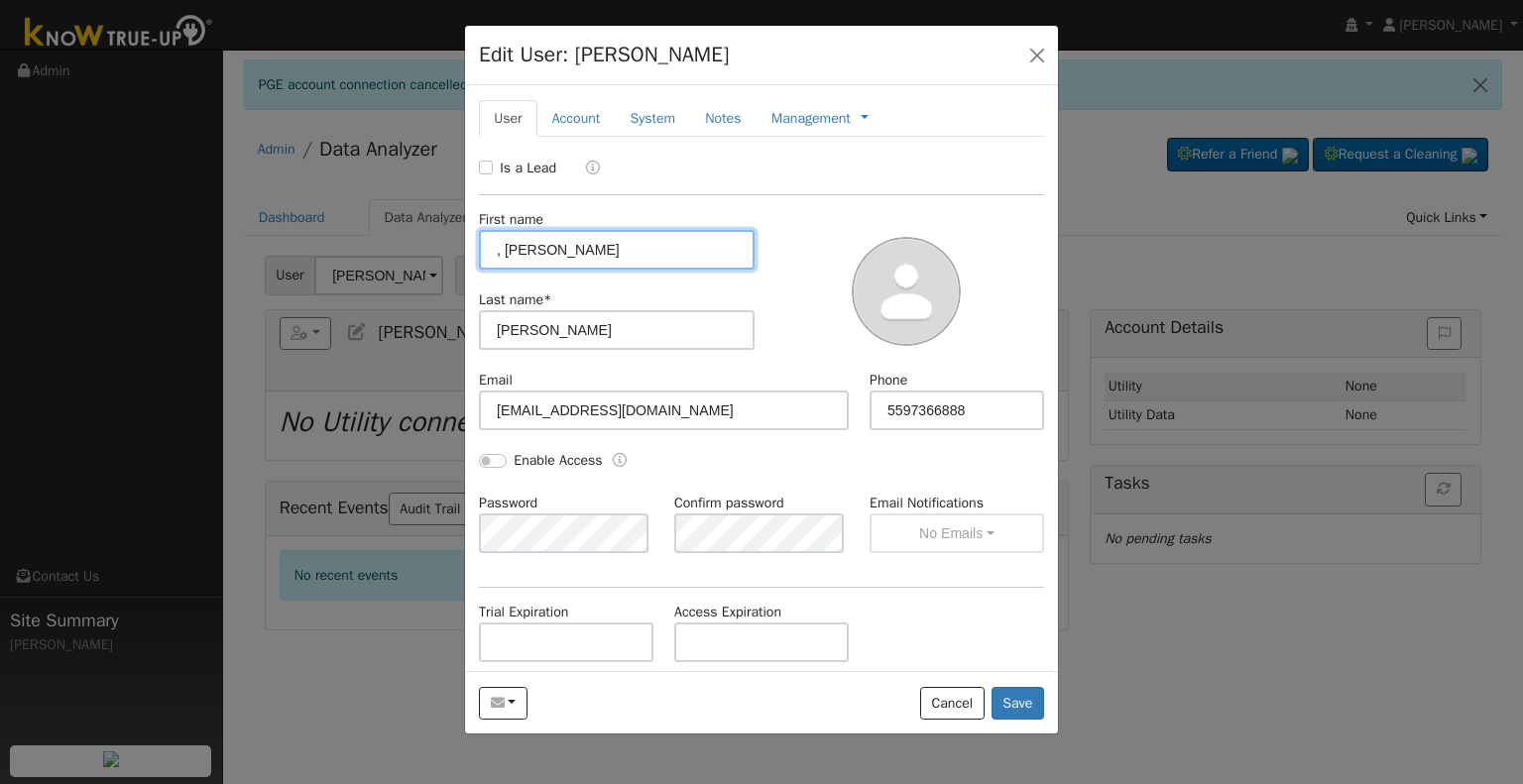 drag, startPoint x: 506, startPoint y: 251, endPoint x: 474, endPoint y: 263, distance: 34.176015 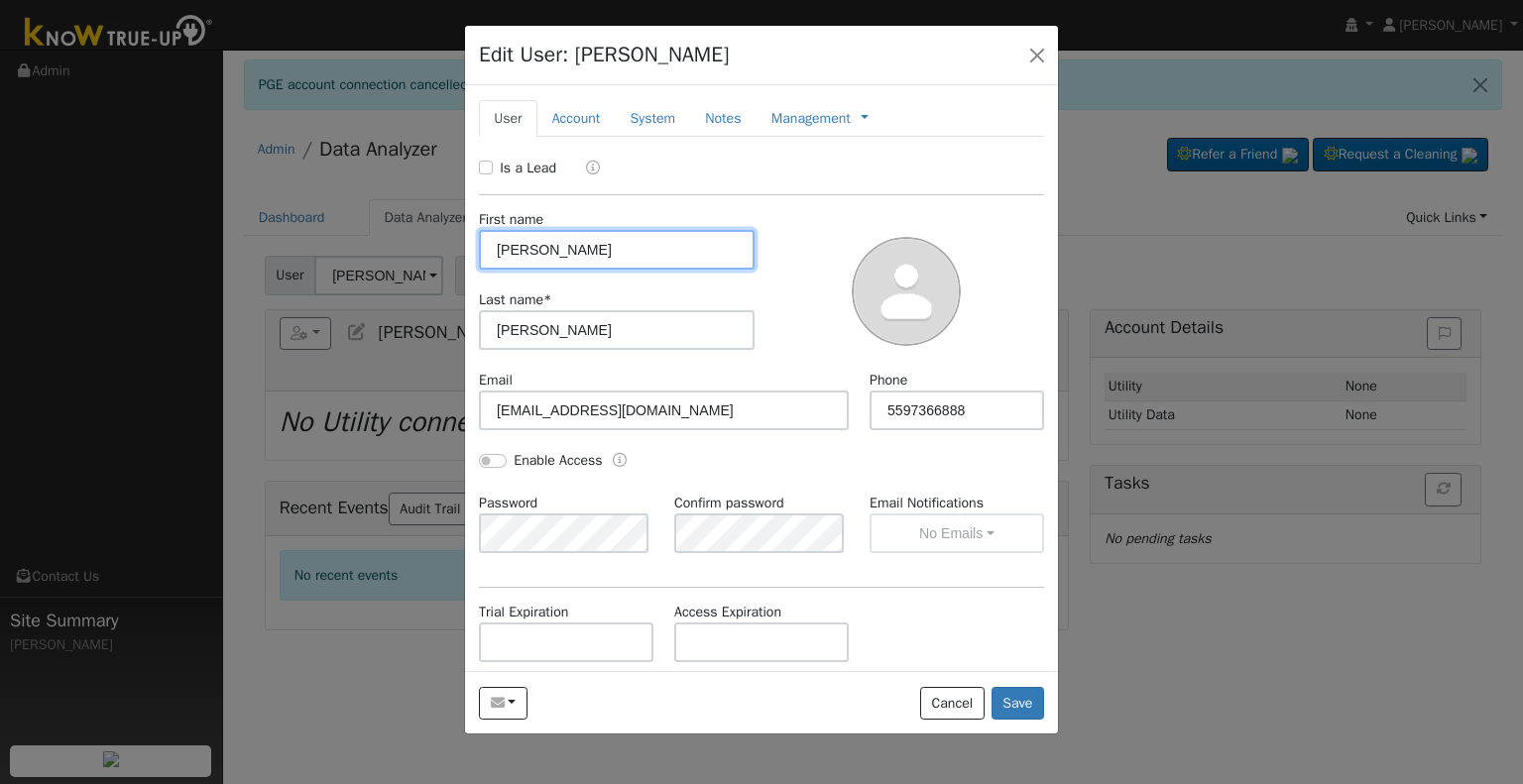 type on "[PERSON_NAME]" 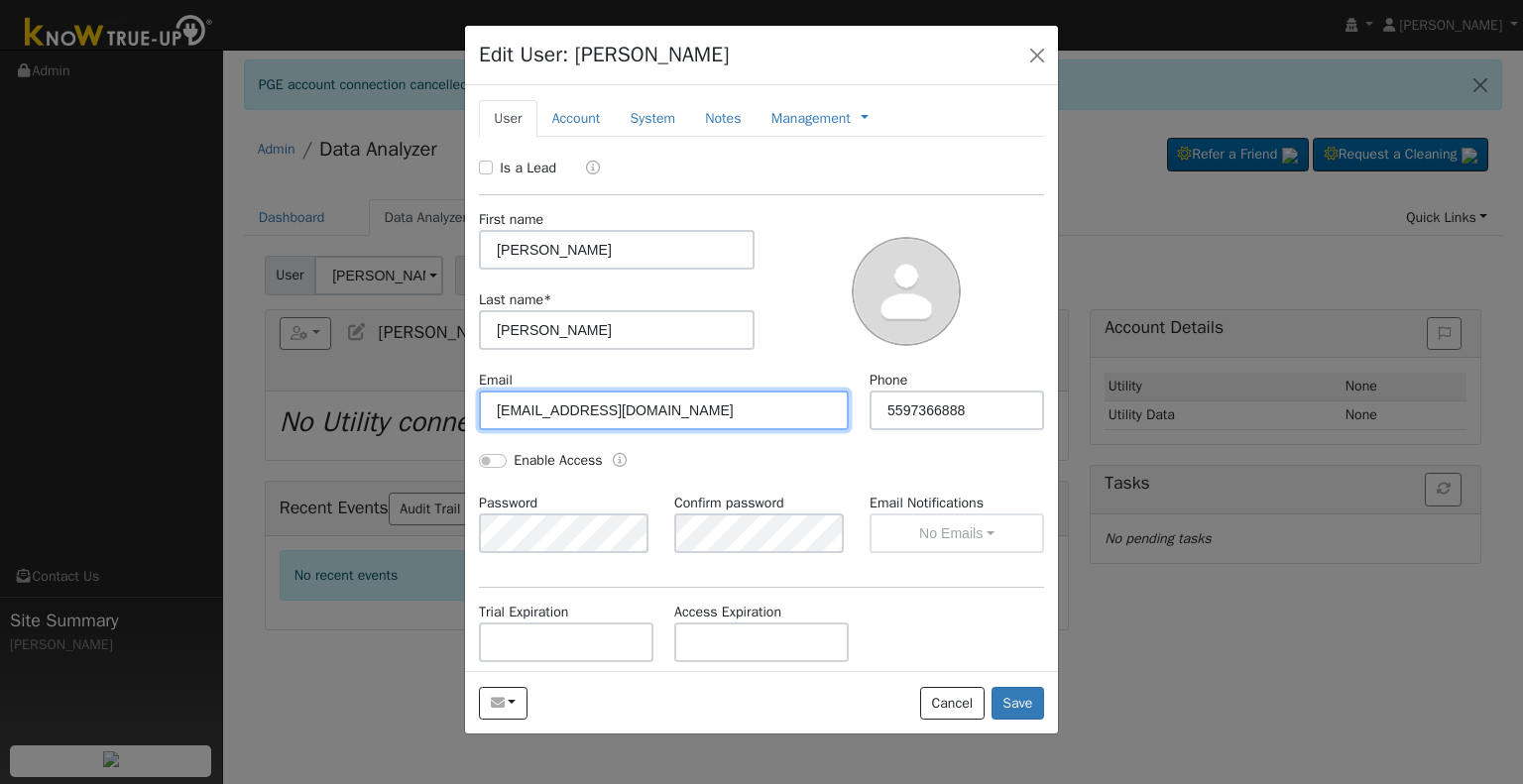 click on "[EMAIL_ADDRESS][DOMAIN_NAME]" at bounding box center (663, 410) 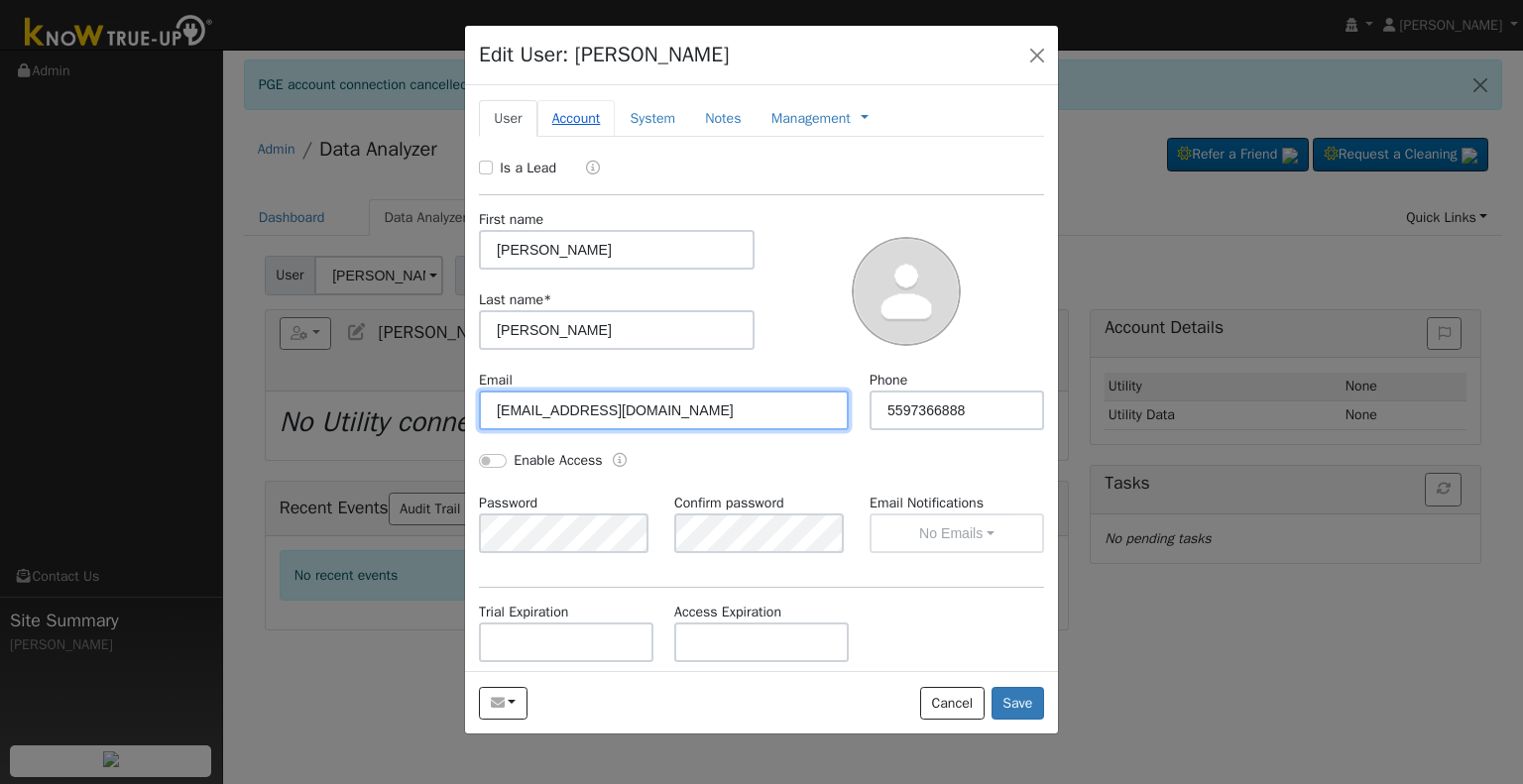 type on "[EMAIL_ADDRESS][DOMAIN_NAME]" 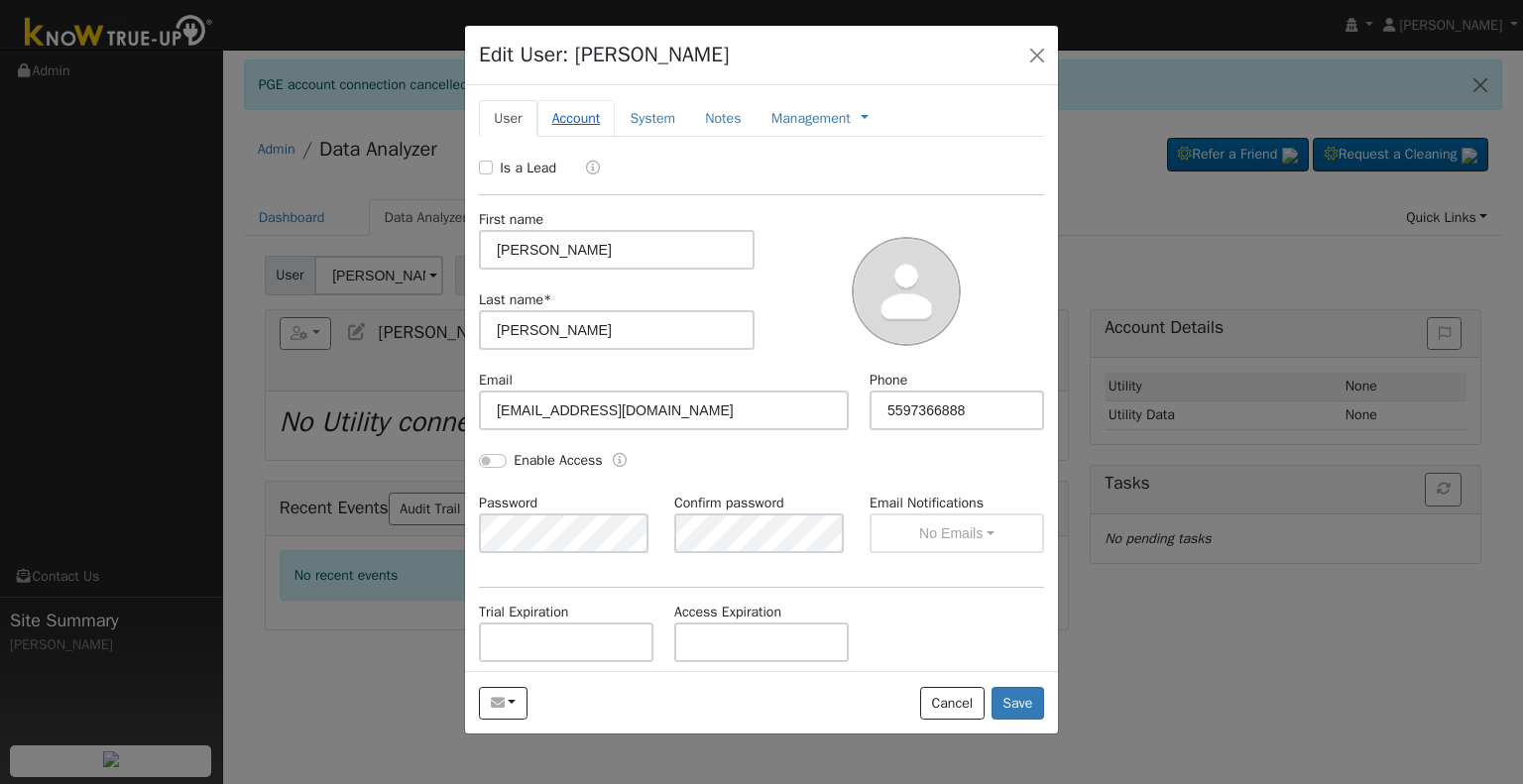 click on "Account" at bounding box center (576, 118) 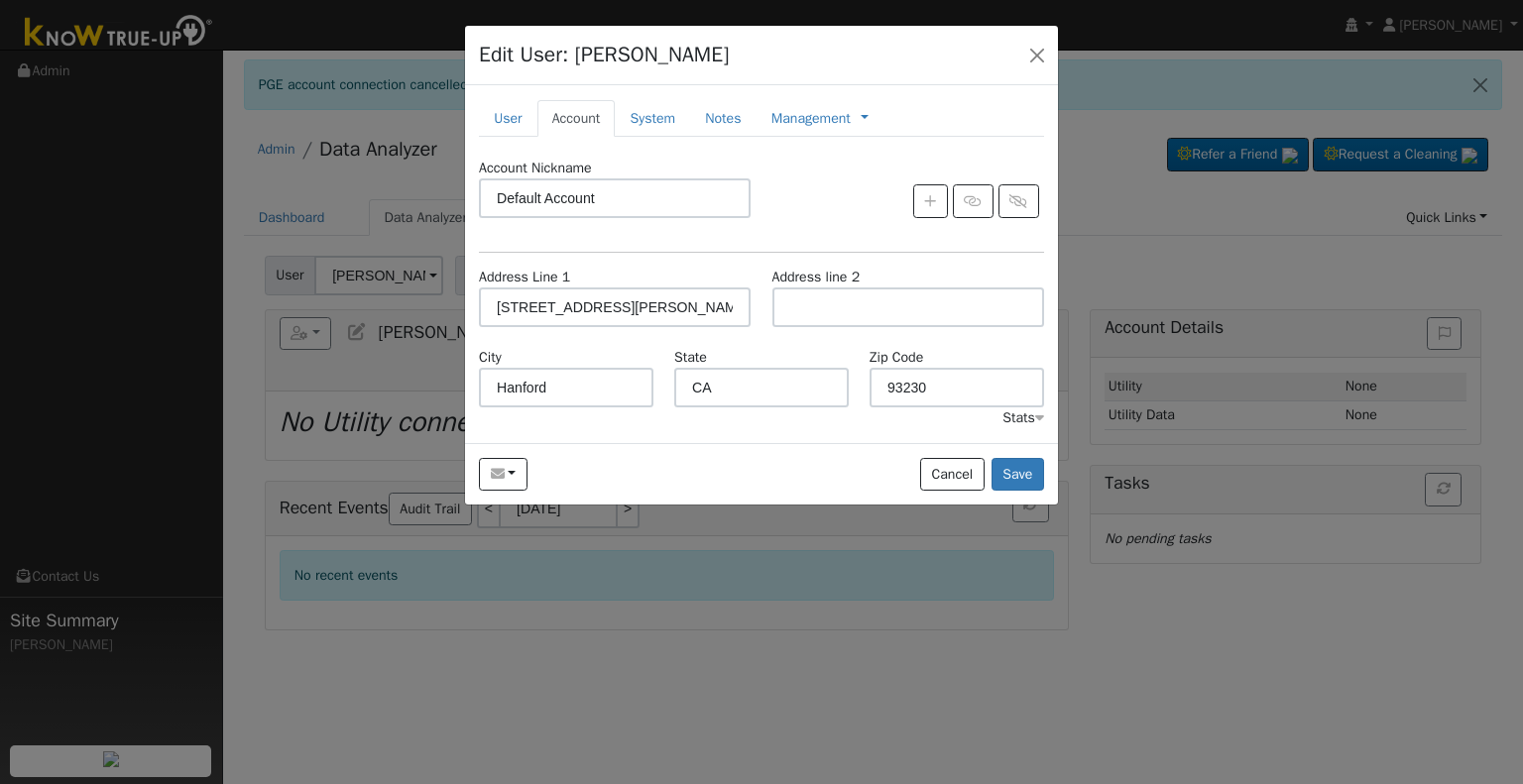 drag, startPoint x: 646, startPoint y: 117, endPoint x: 344, endPoint y: 300, distance: 353.119 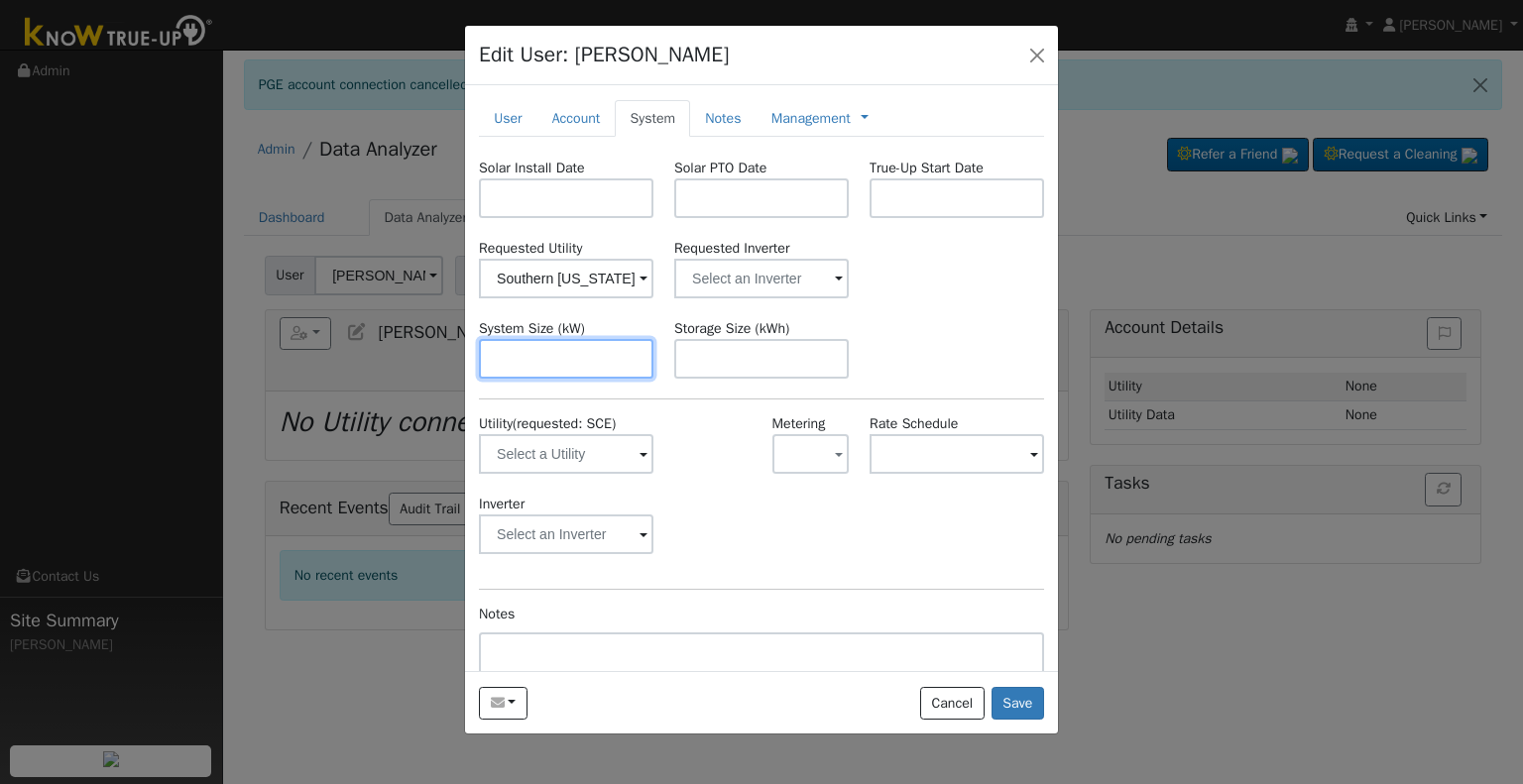 click at bounding box center [566, 359] 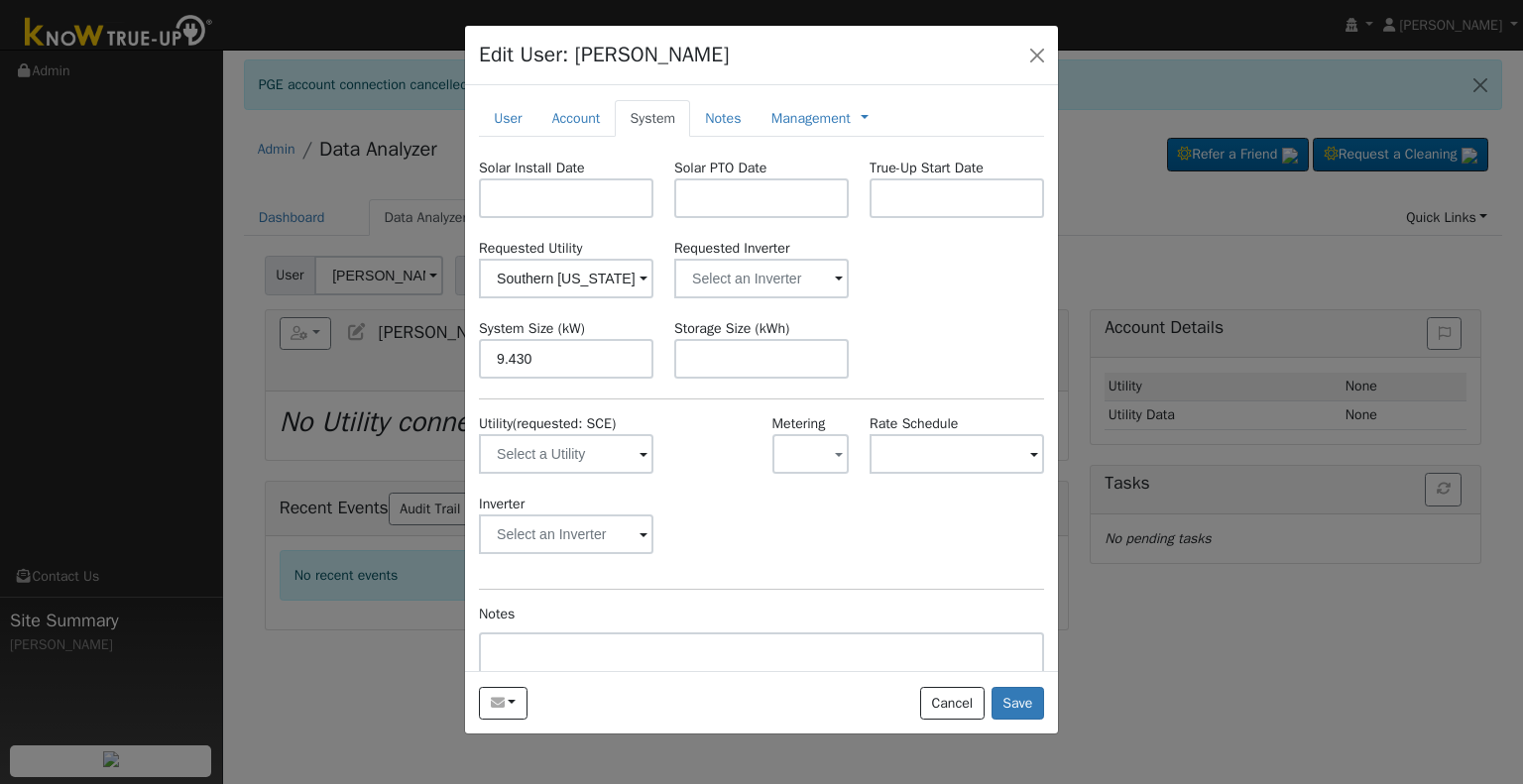 type on "9.4" 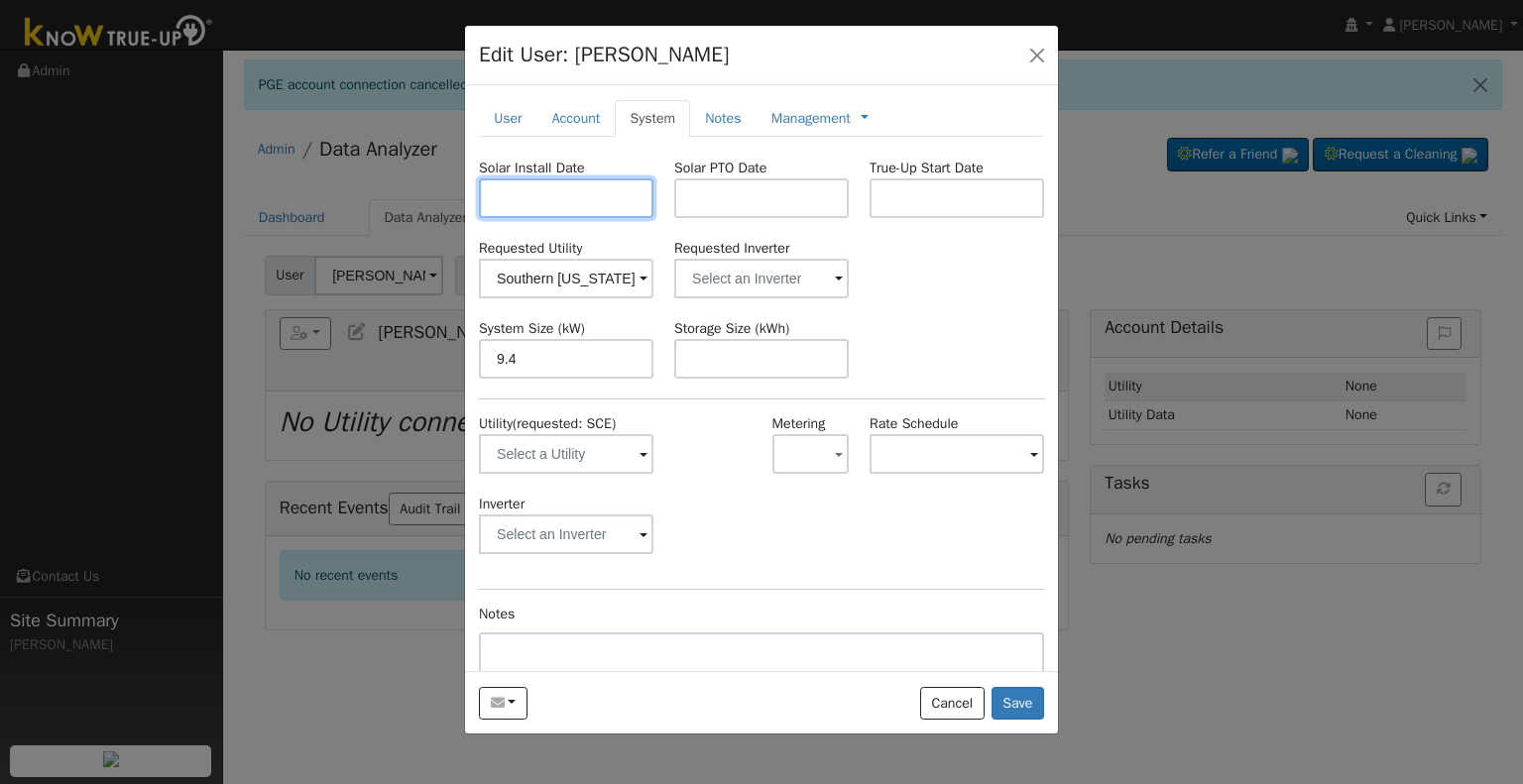click at bounding box center [566, 198] 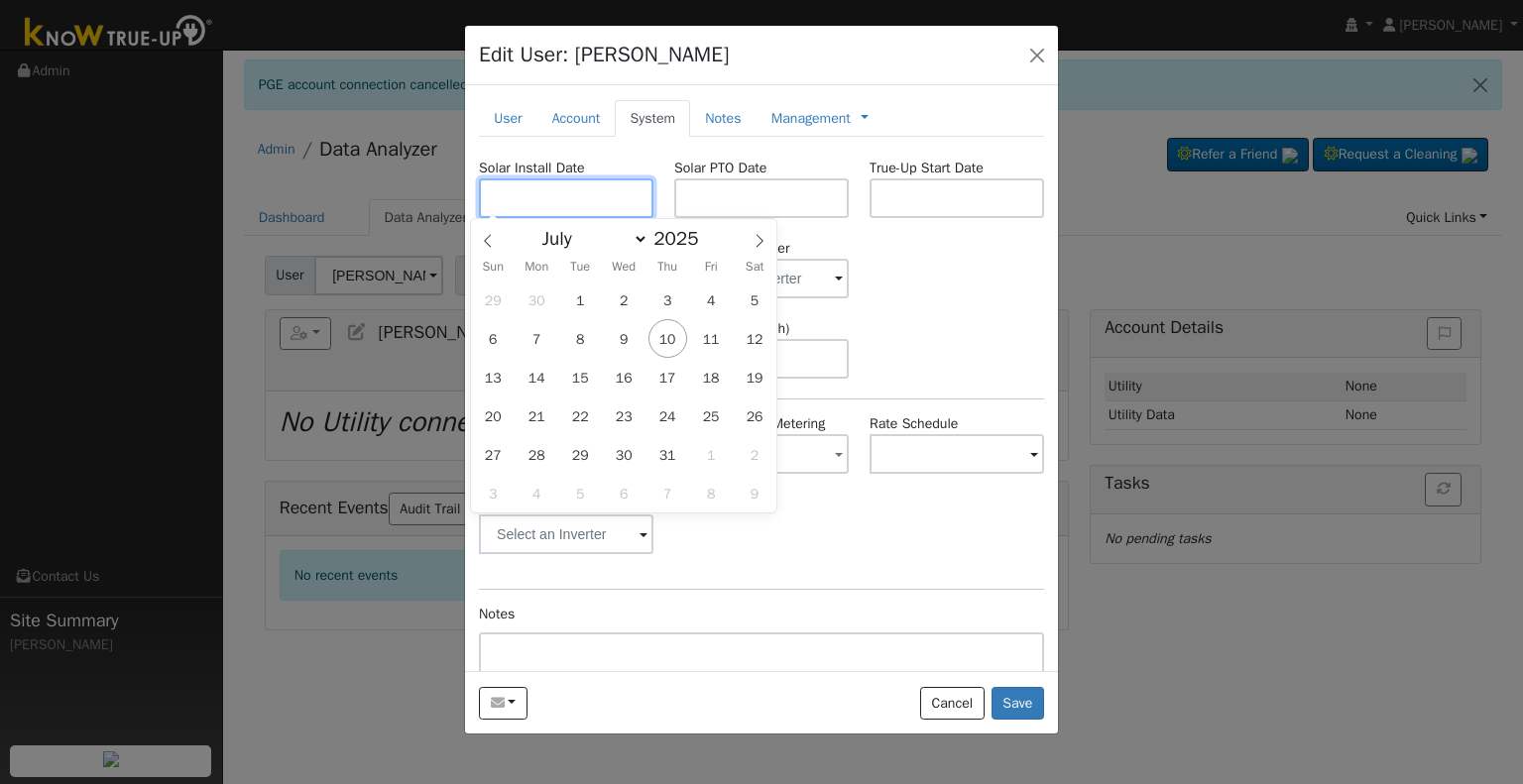 paste on "[DATE]" 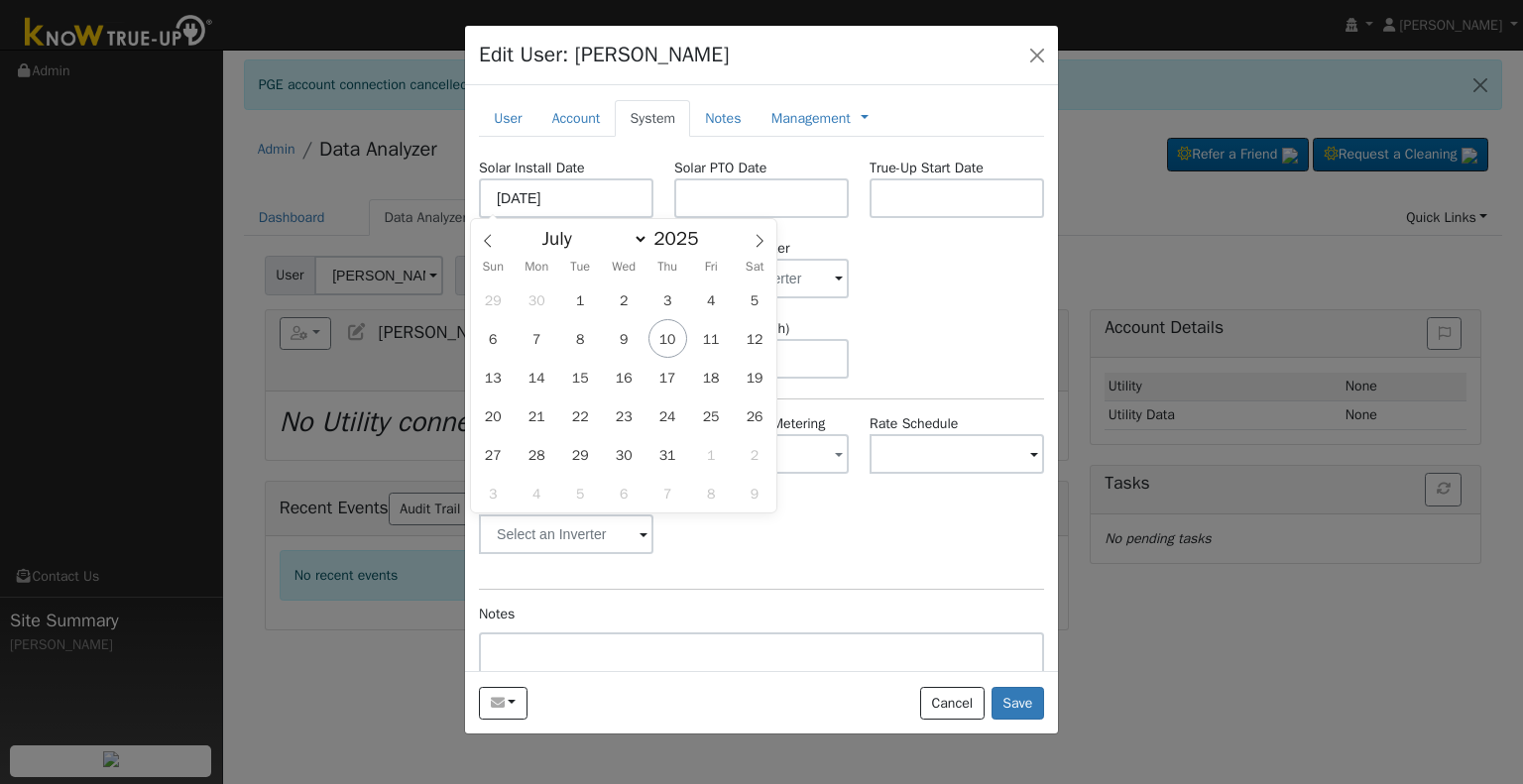 type on "[DATE]" 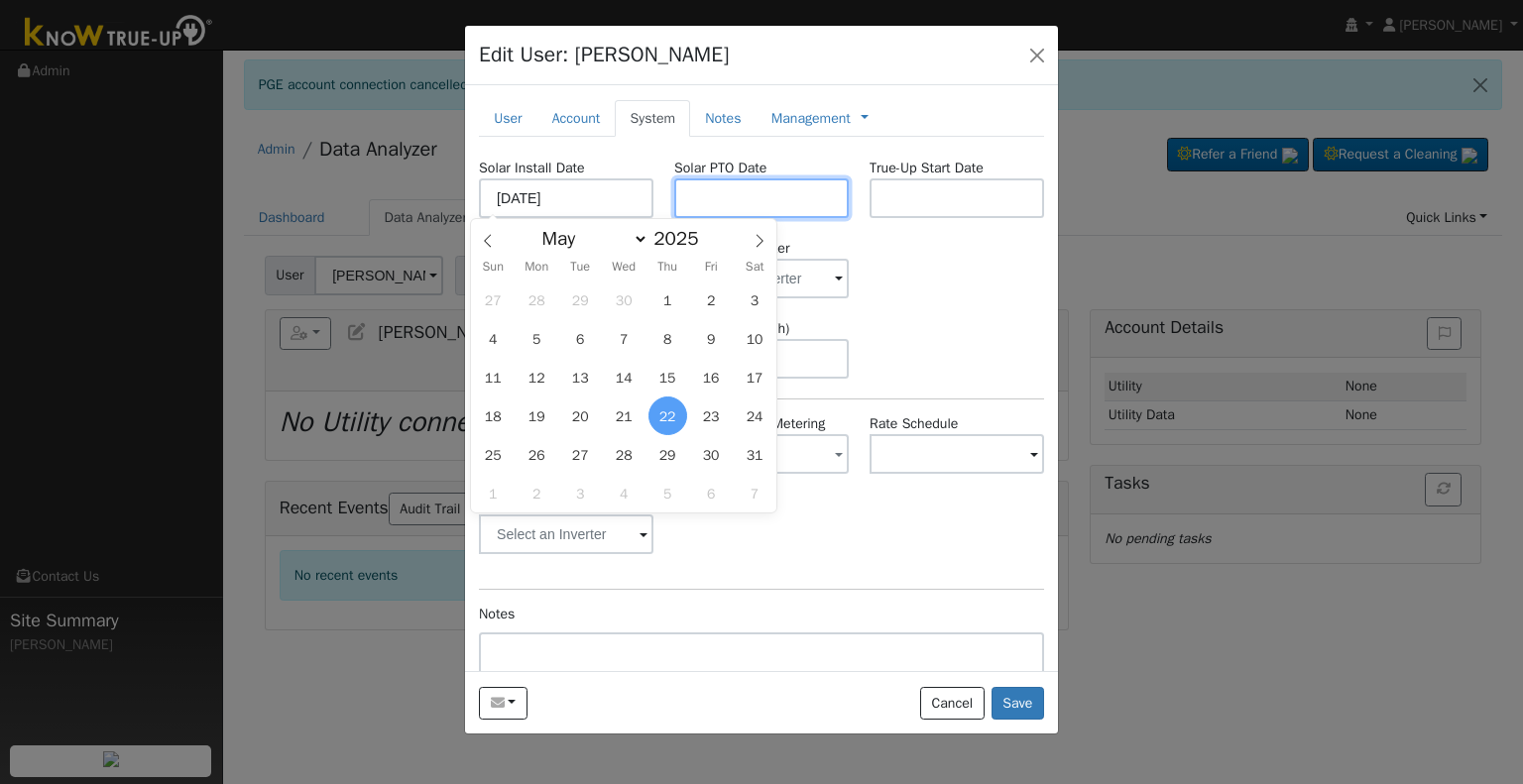 click at bounding box center [762, 198] 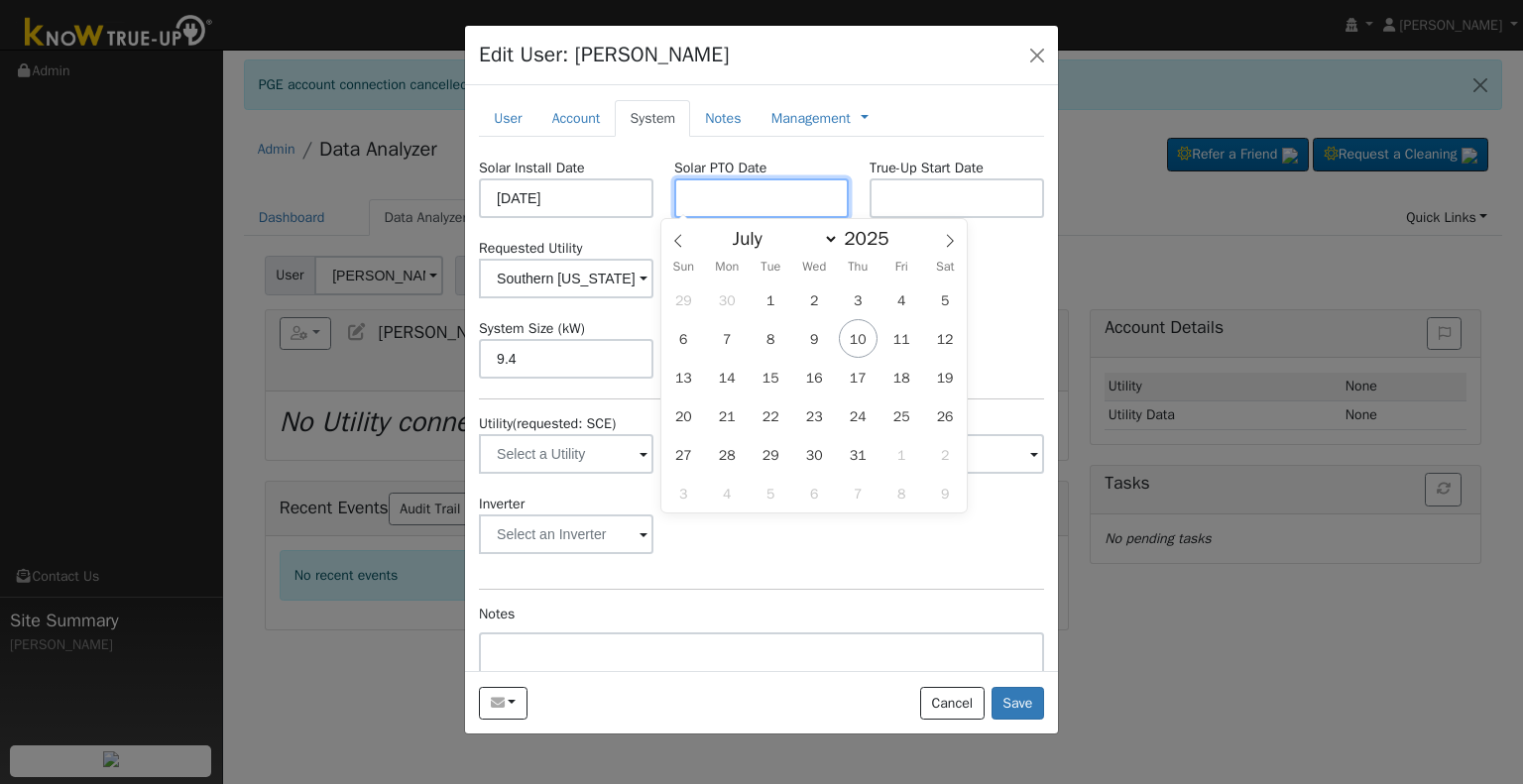 paste on "[DATE]" 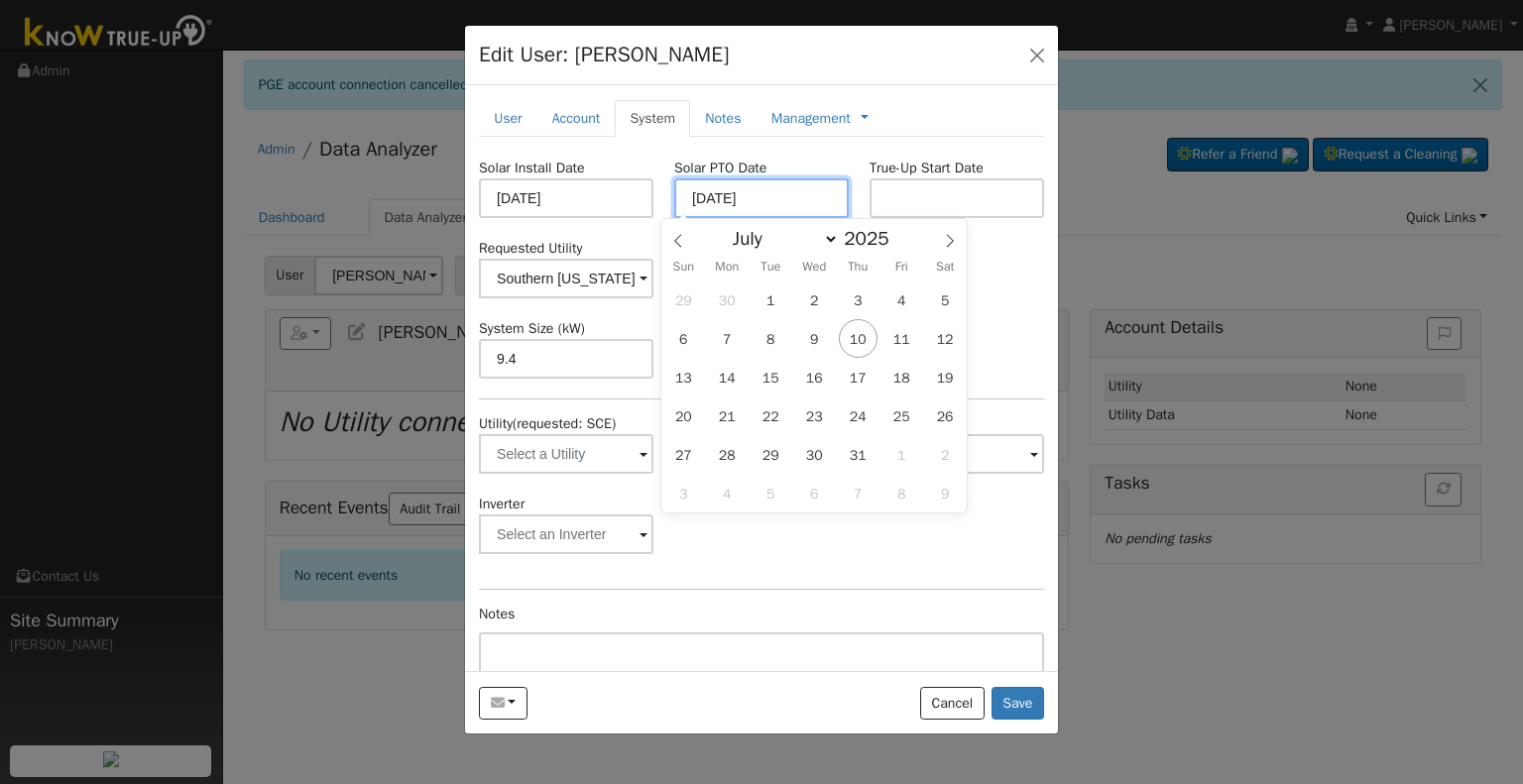 type on "[DATE]" 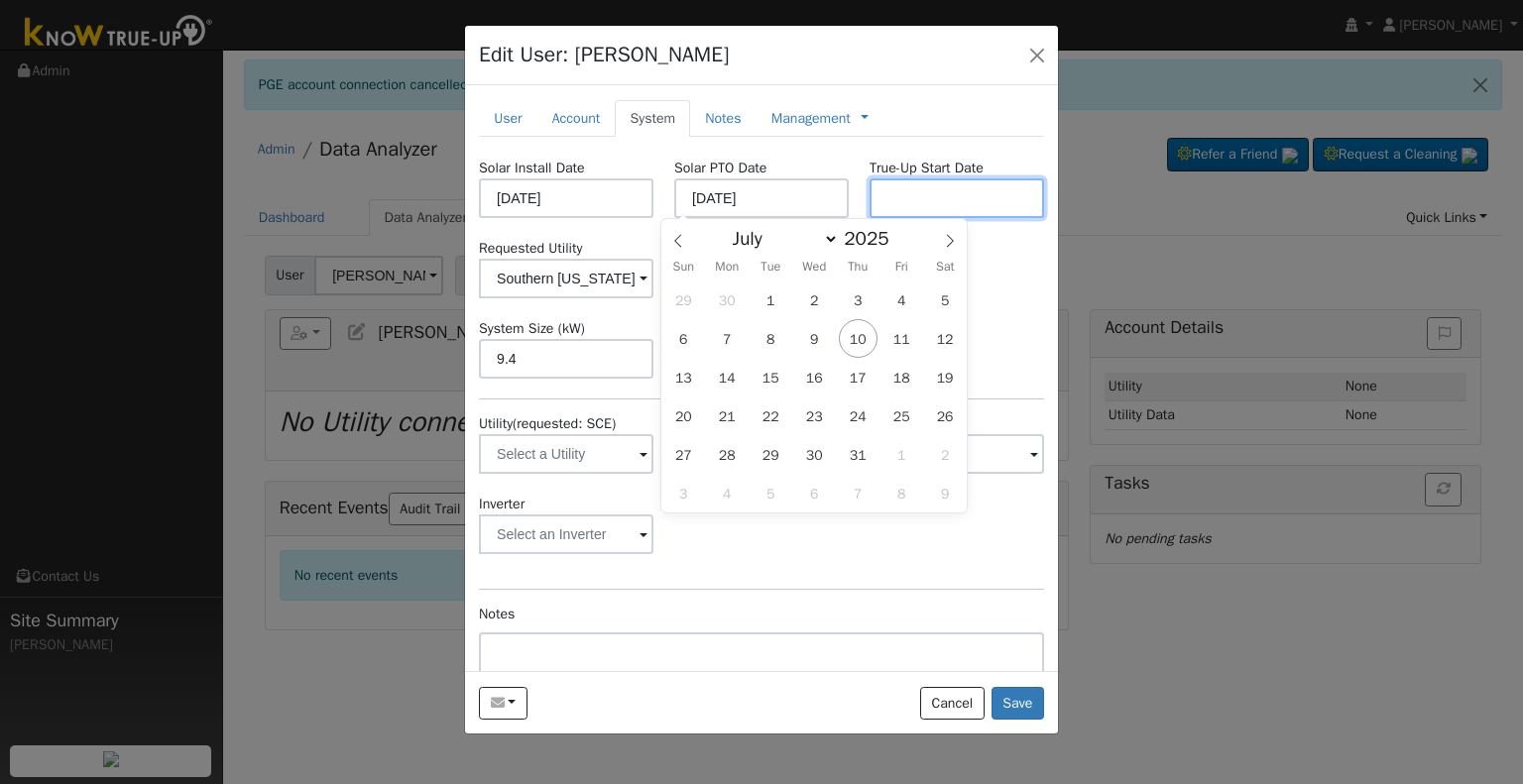 click at bounding box center (957, 198) 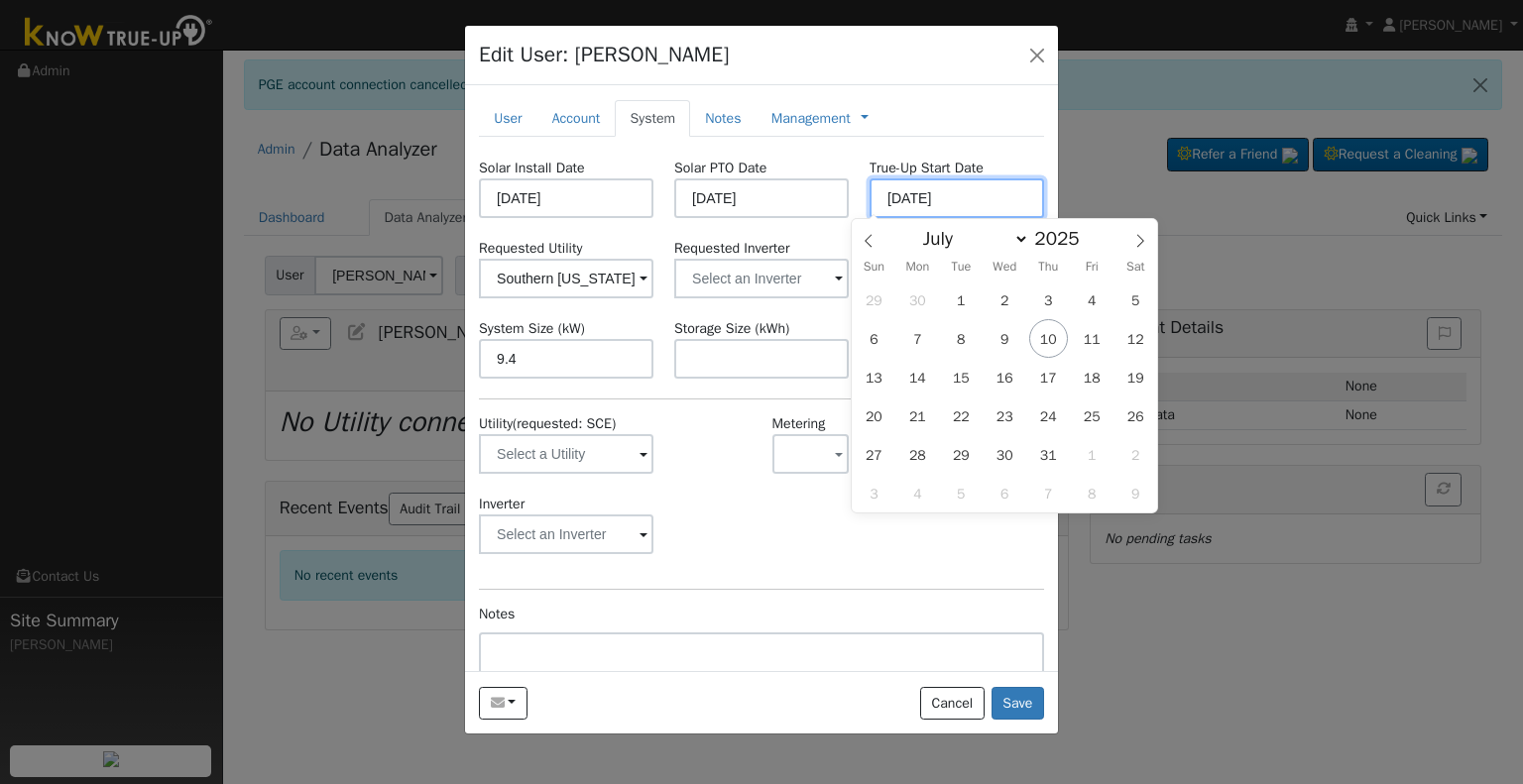 type on "[DATE]" 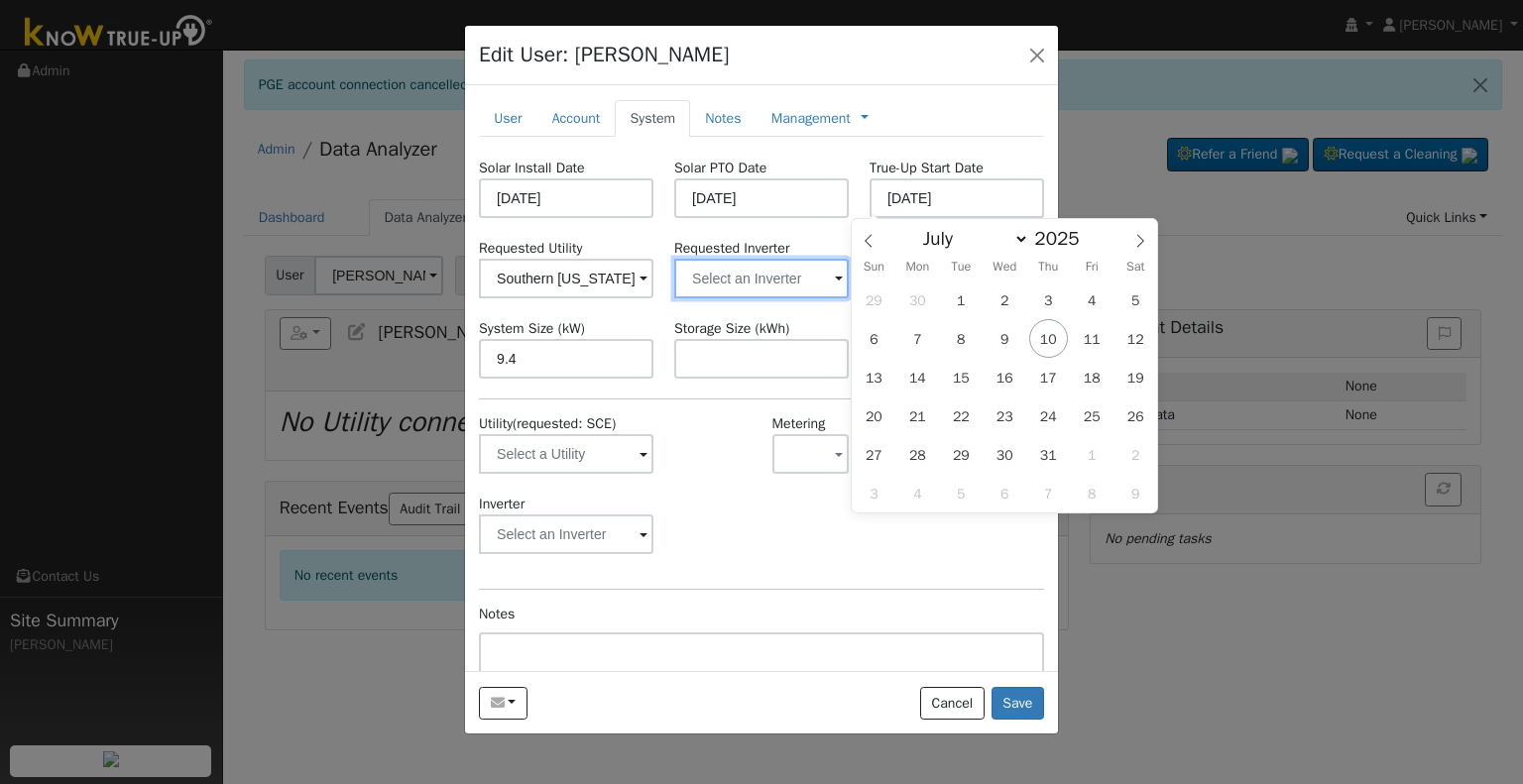 drag, startPoint x: 779, startPoint y: 277, endPoint x: 763, endPoint y: 277, distance: 16 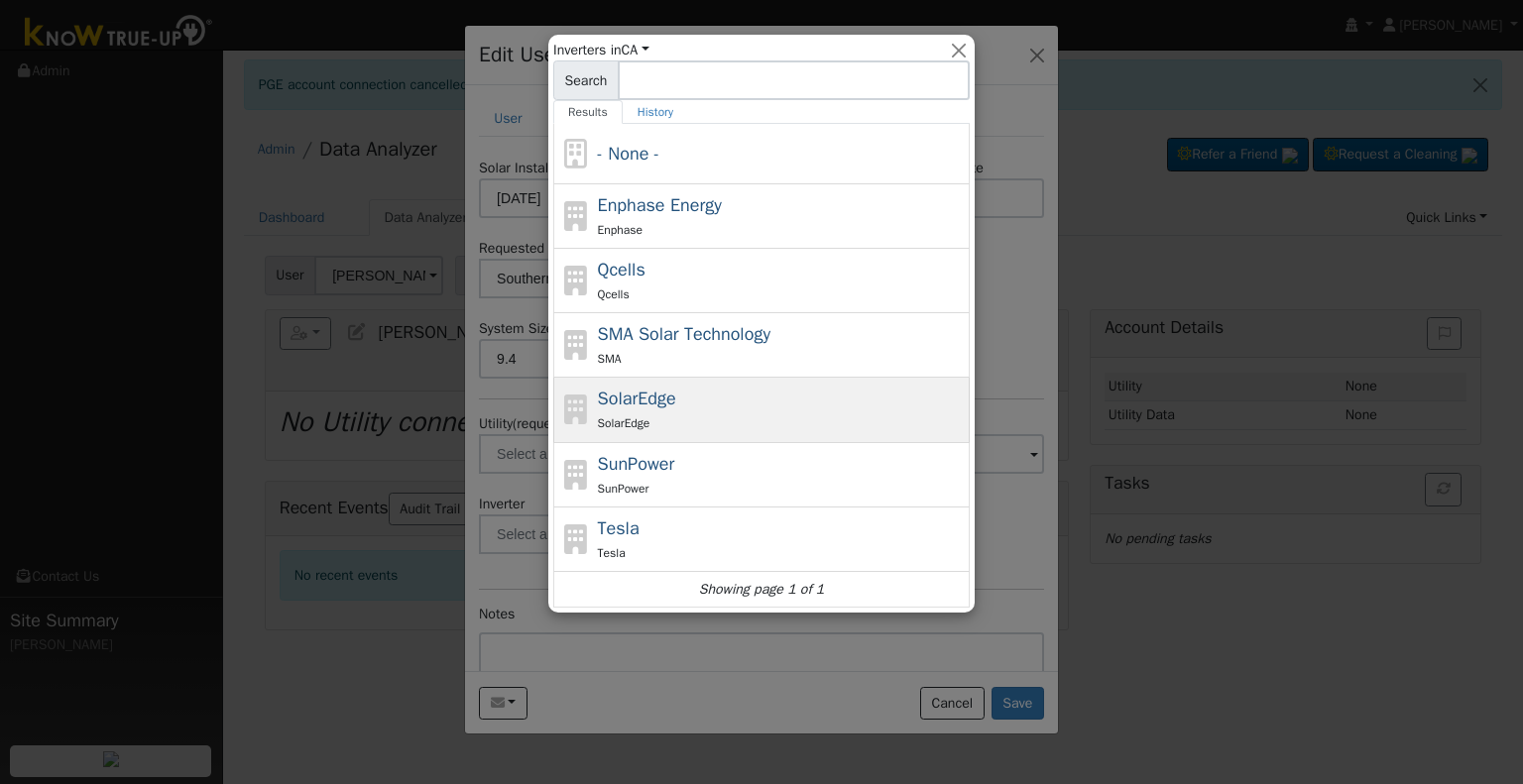 click on "SolarEdge SolarEdge" at bounding box center (781, 409) 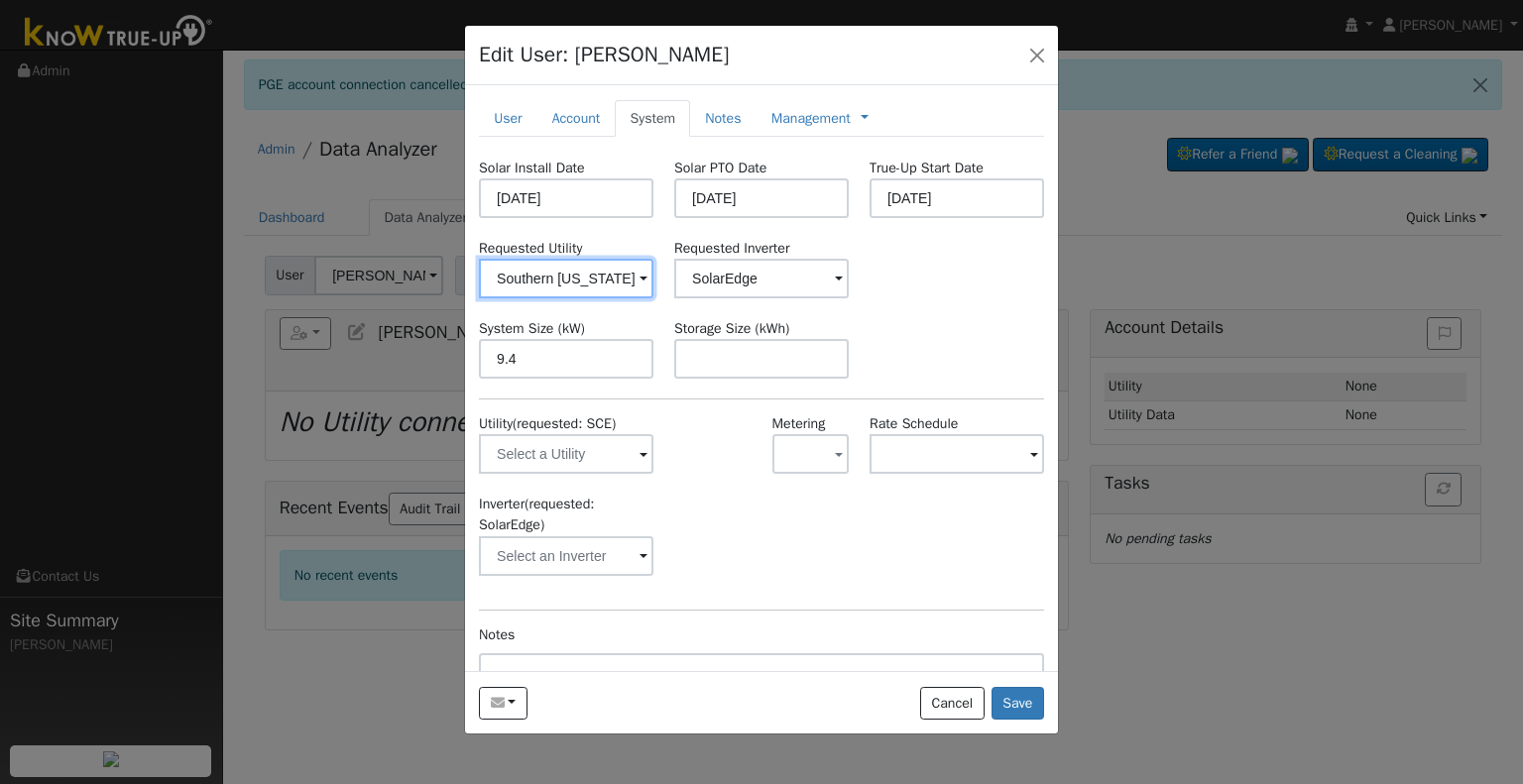 click on "Southern [US_STATE] Edison" at bounding box center (566, 279) 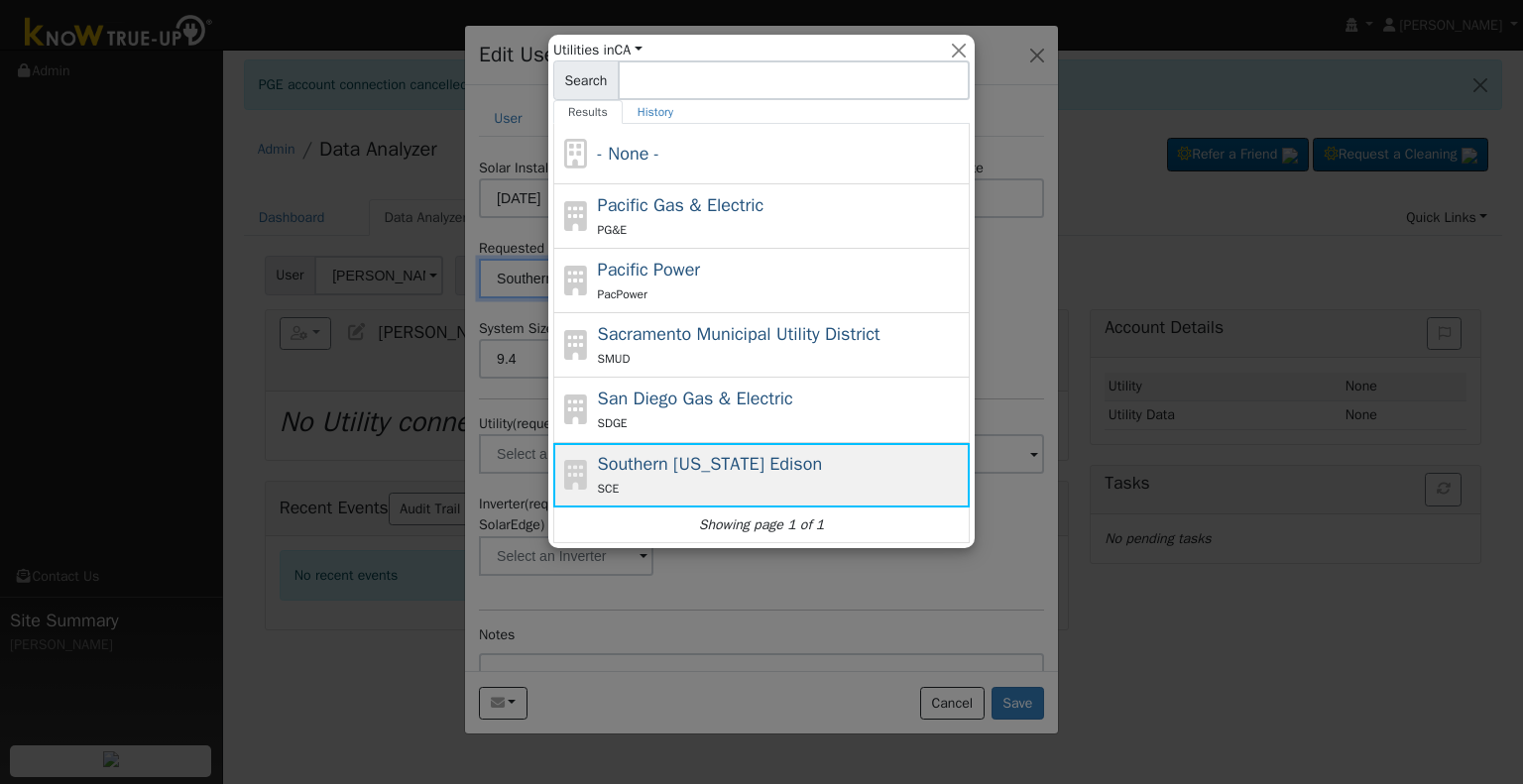 click on "Southern [US_STATE] Edison" at bounding box center [710, 464] 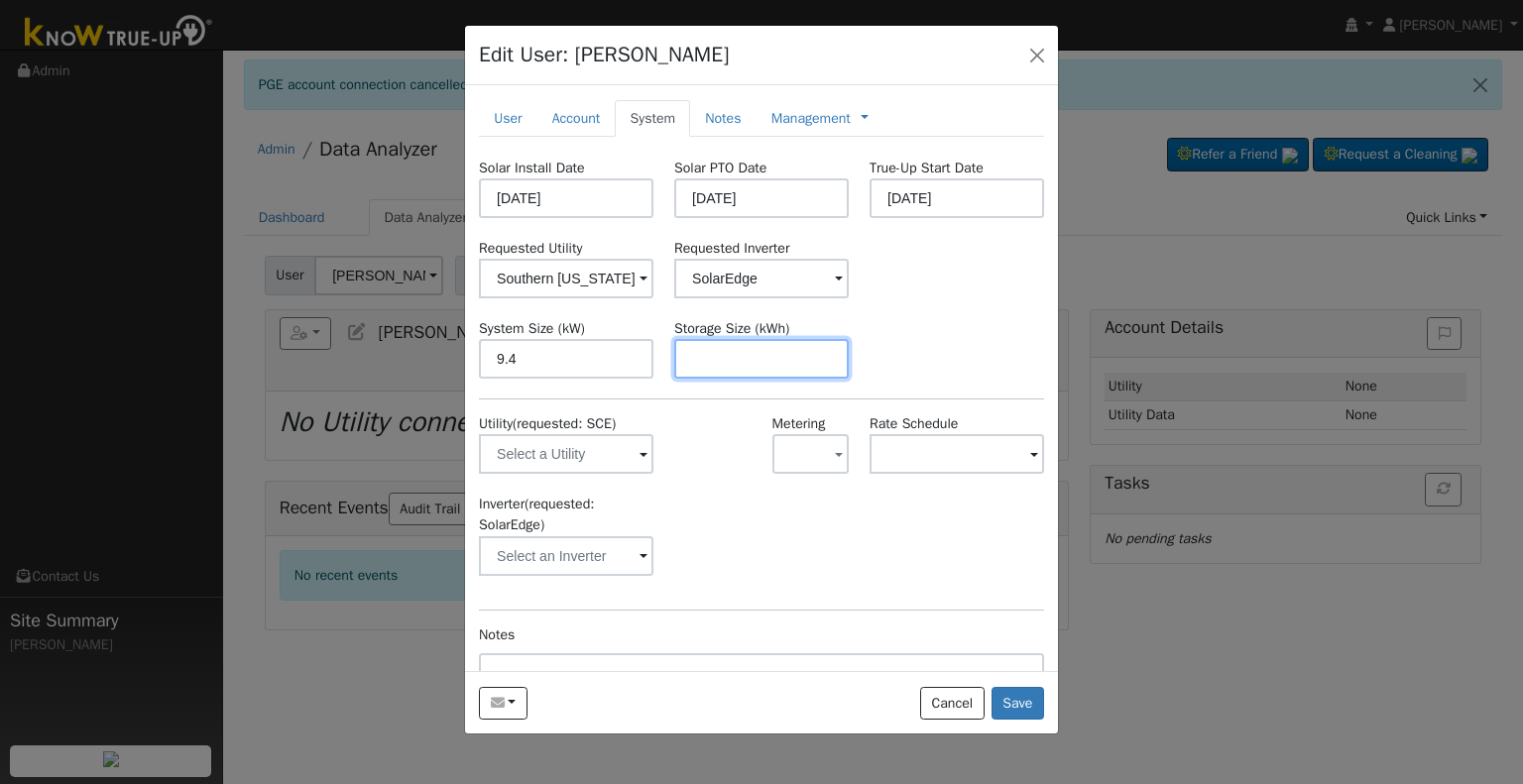 click at bounding box center (762, 359) 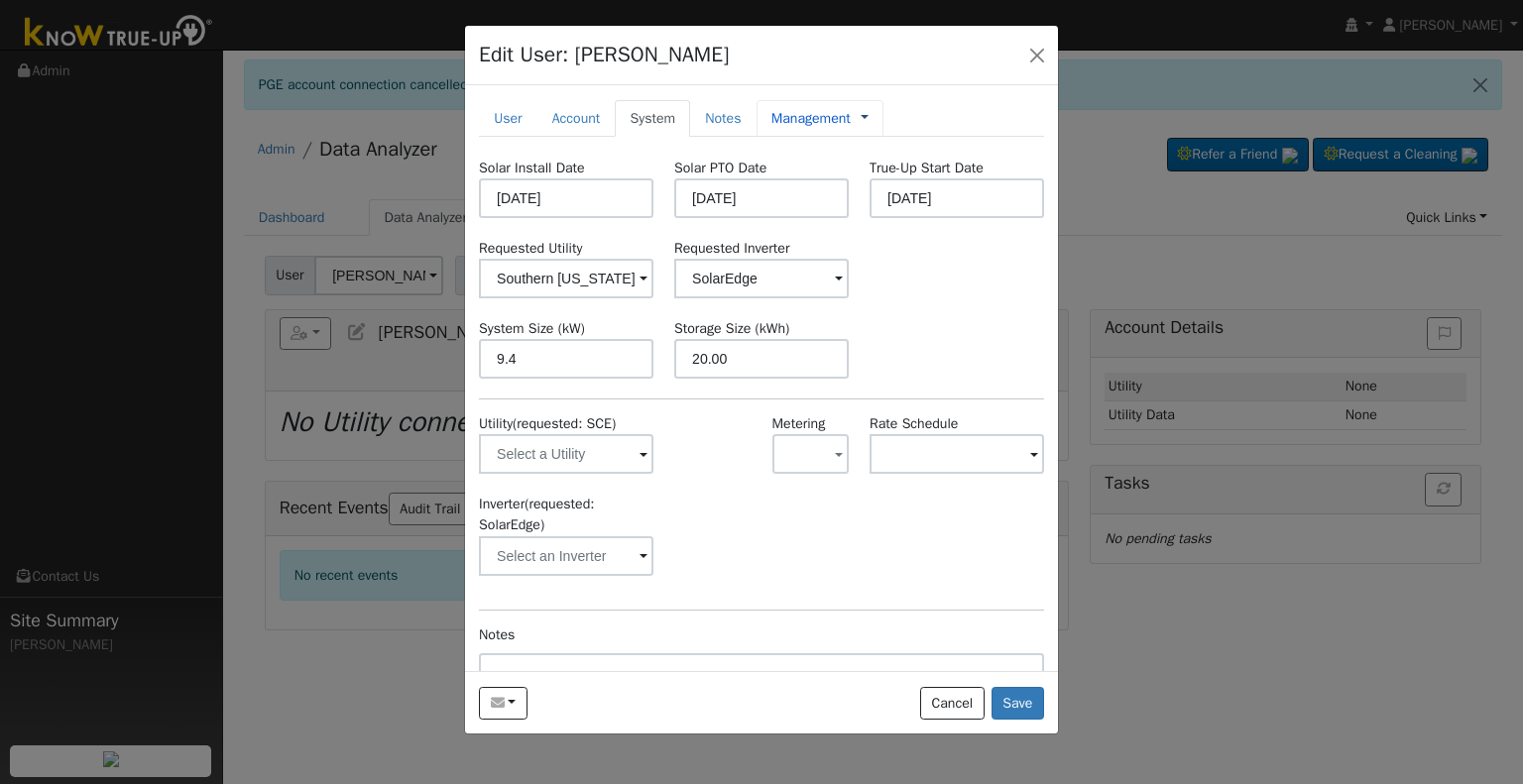 type on "20" 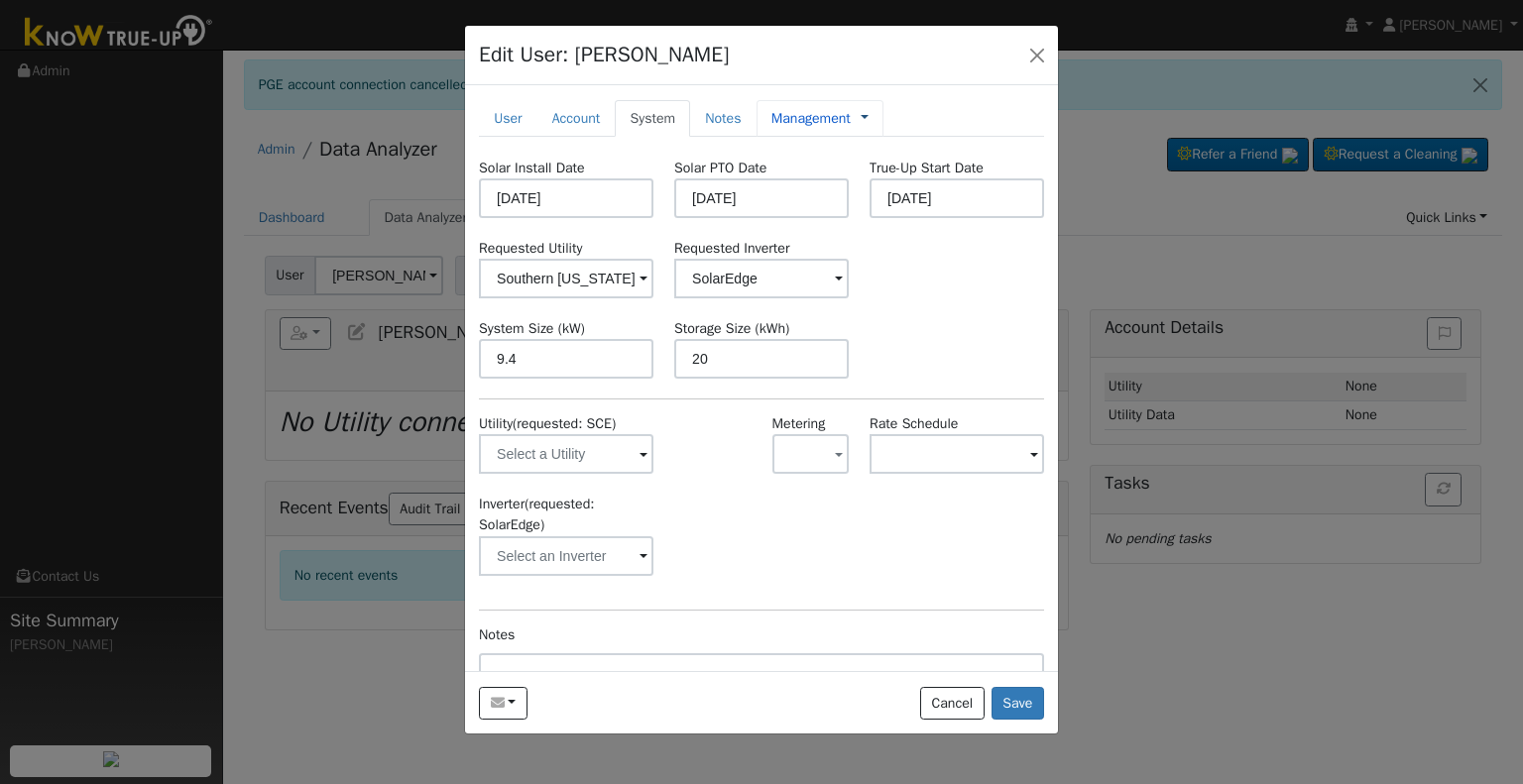 click at bounding box center [865, 118] 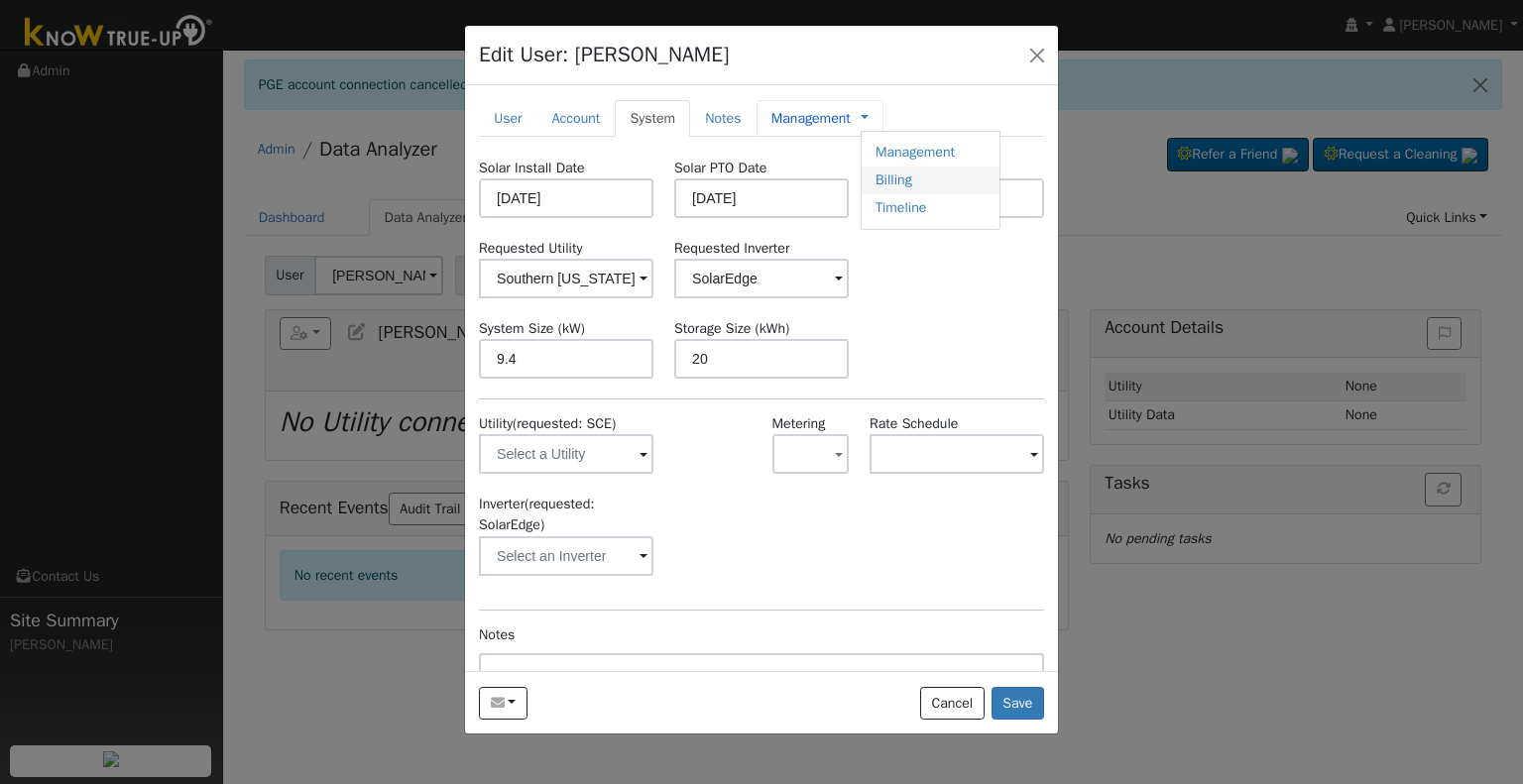 click on "Billing" at bounding box center [930, 180] 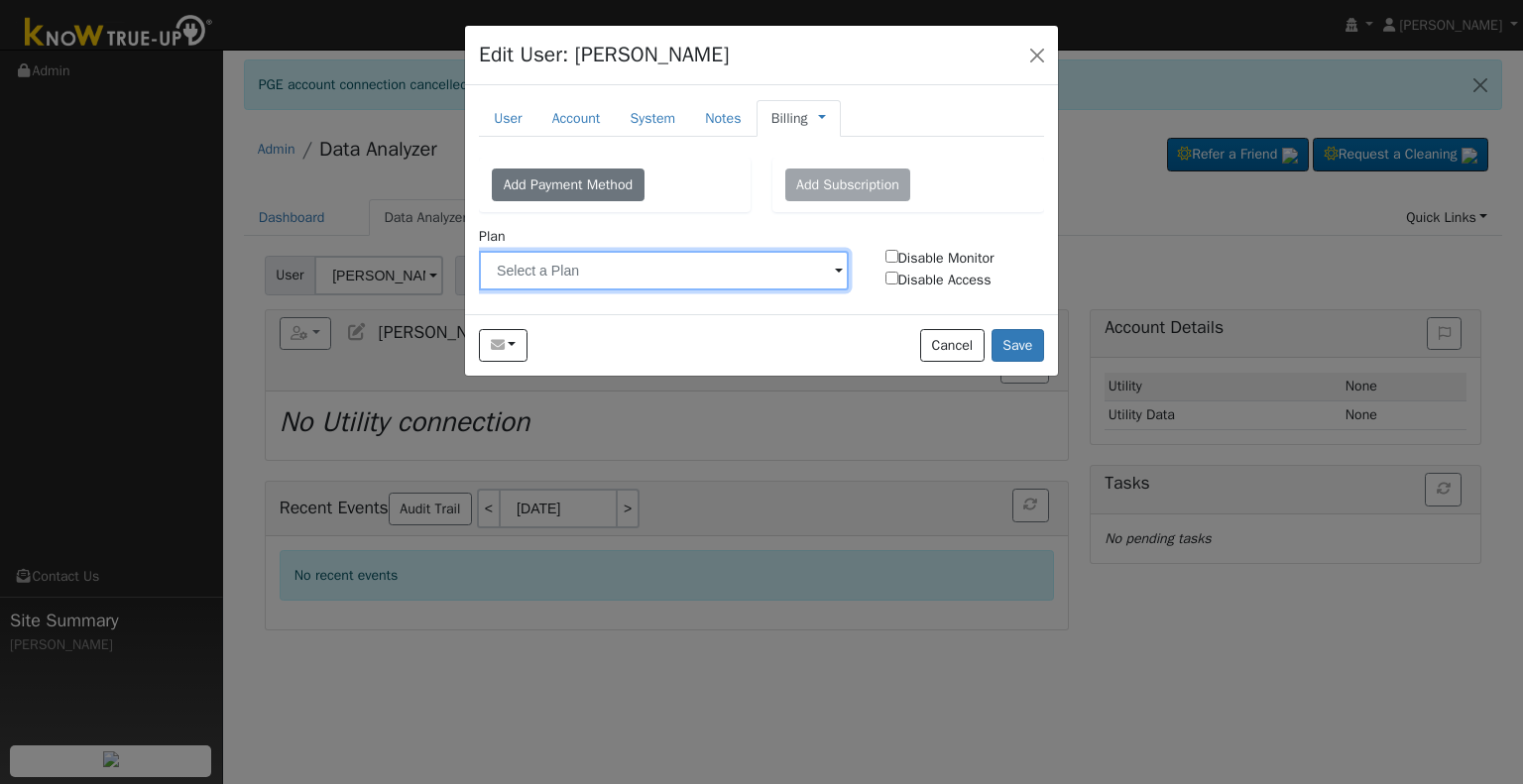 click at bounding box center [663, 271] 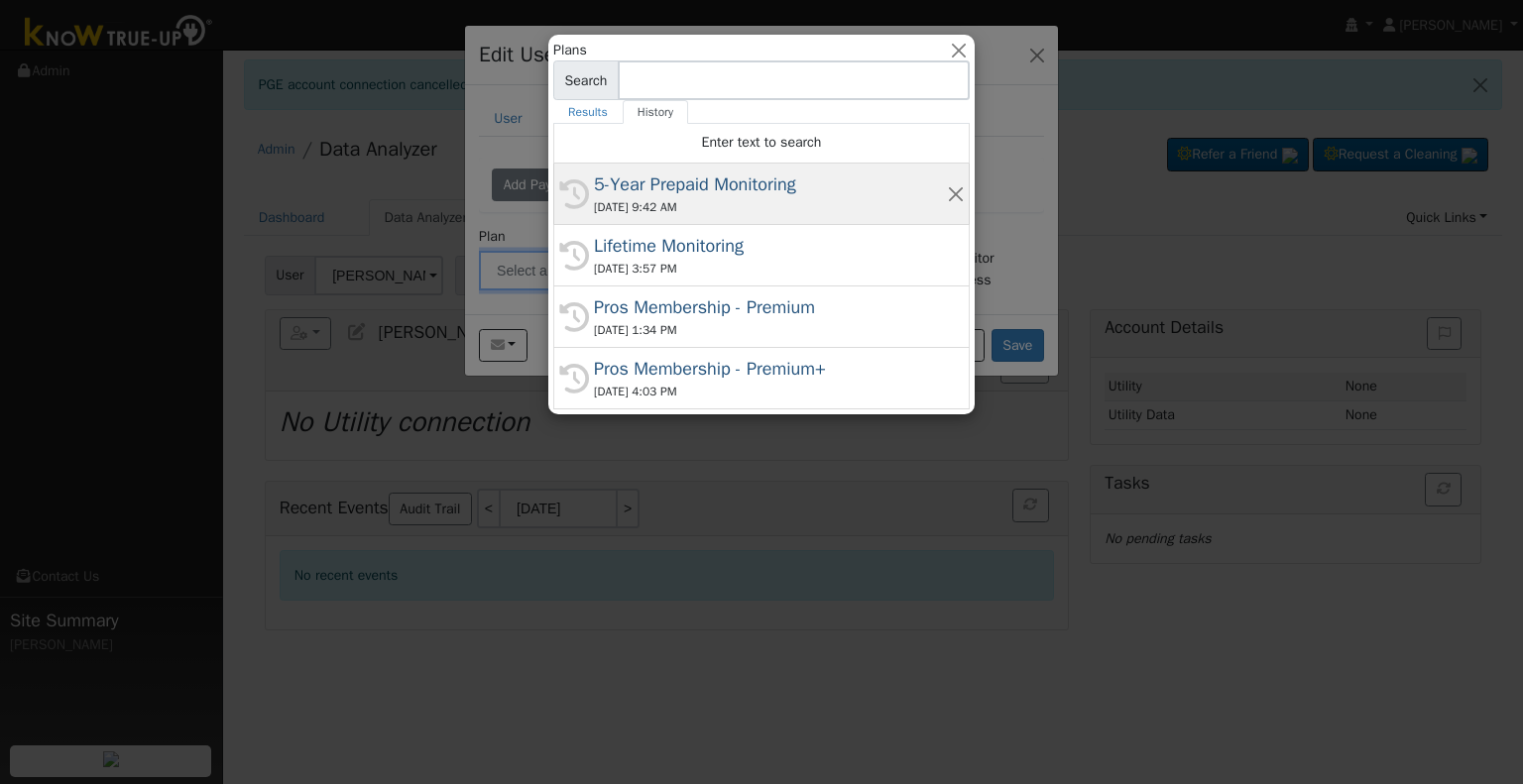 click on "[DATE] 9:42 AM" at bounding box center (770, 207) 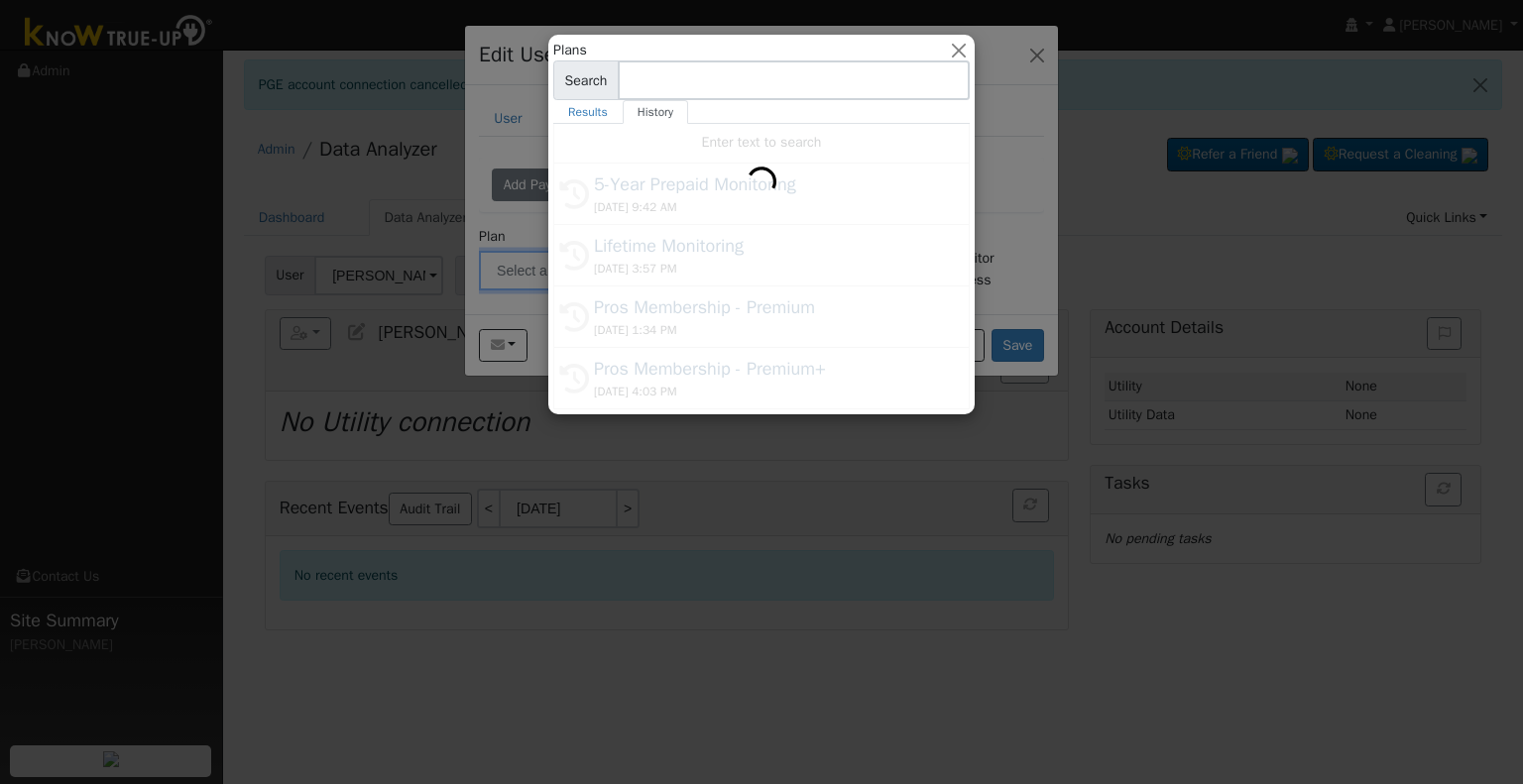 type on "5-Year Prepaid Monitoring" 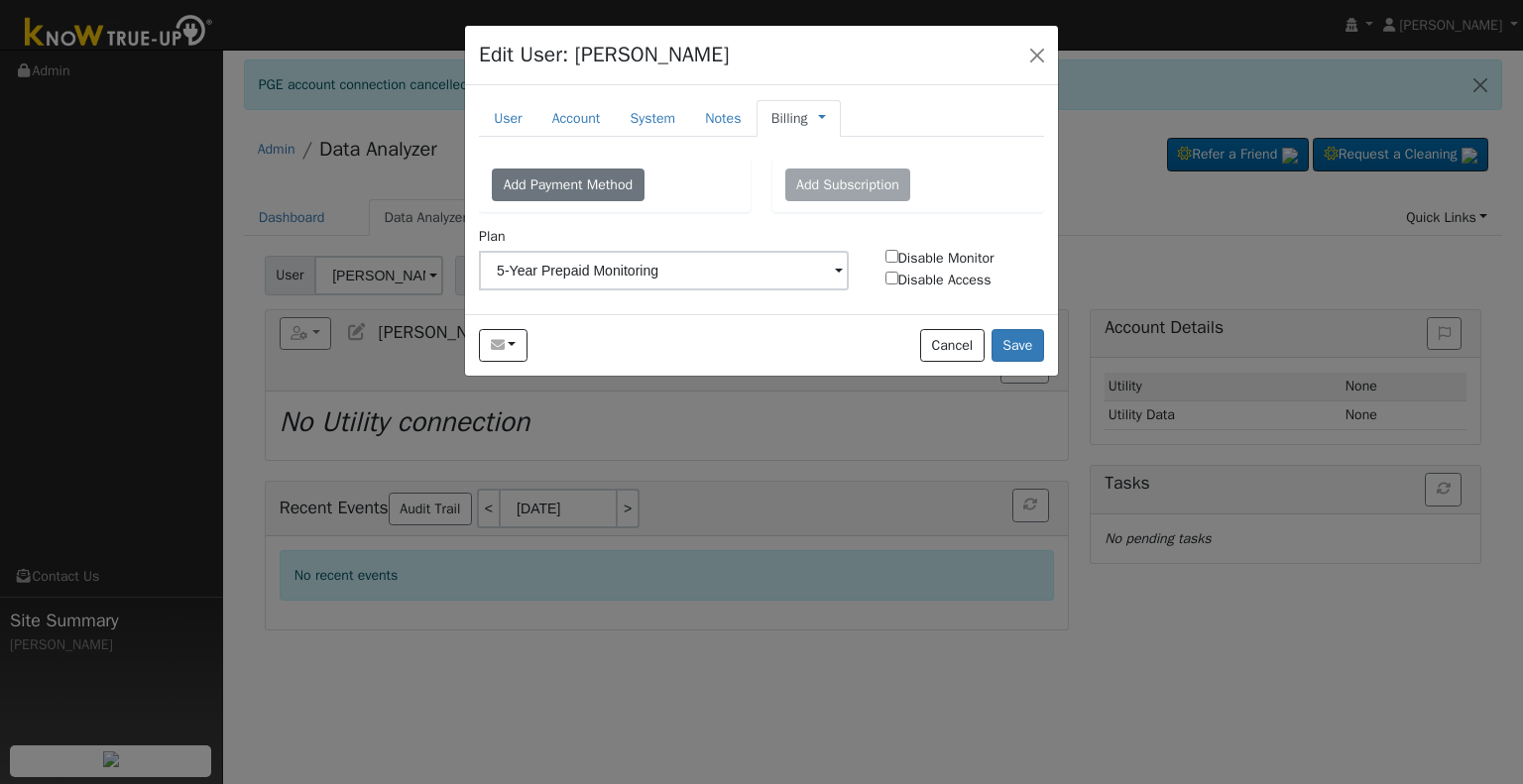 click on "Billing Management Billing Timeline" at bounding box center (798, 118) 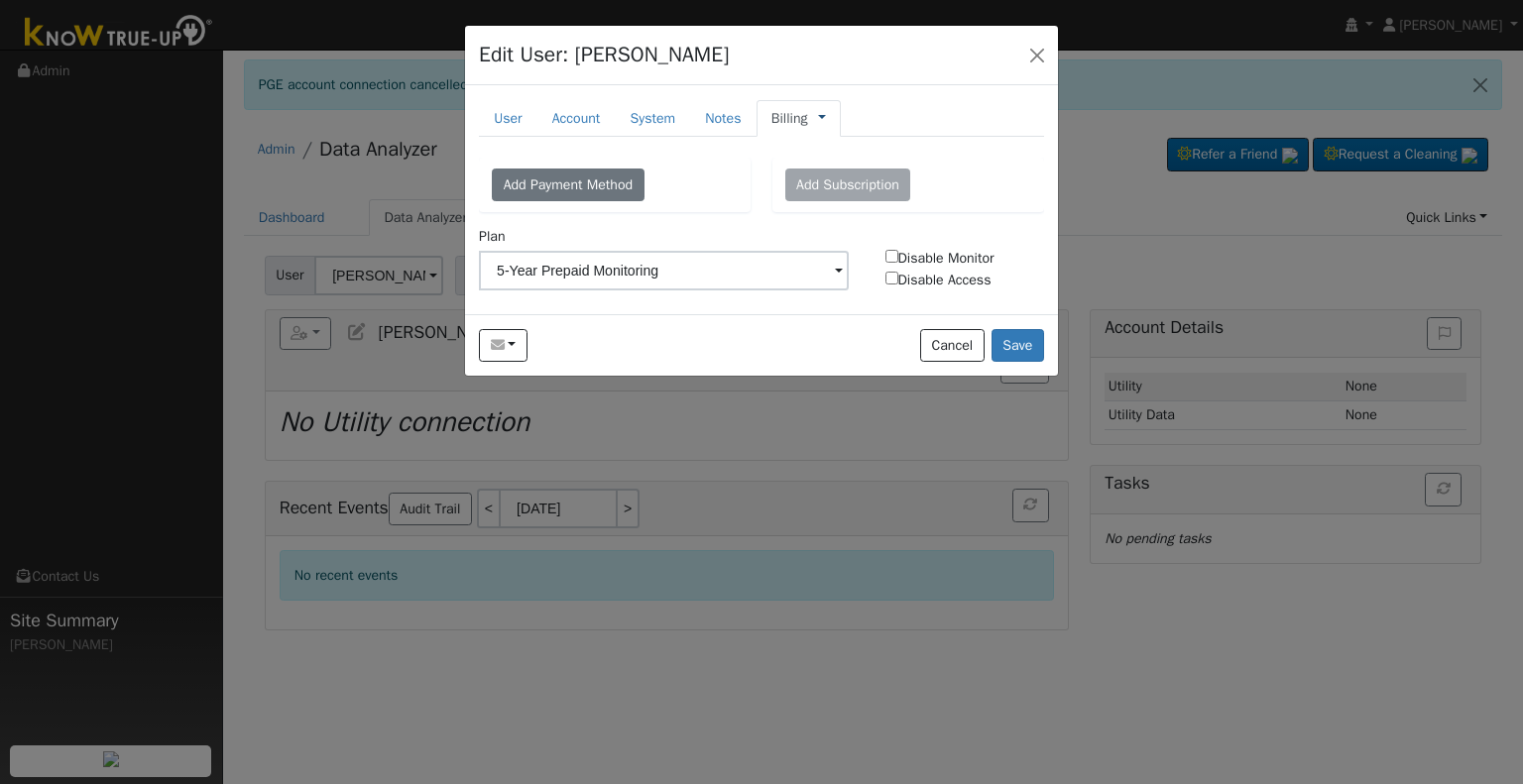 click at bounding box center (822, 118) 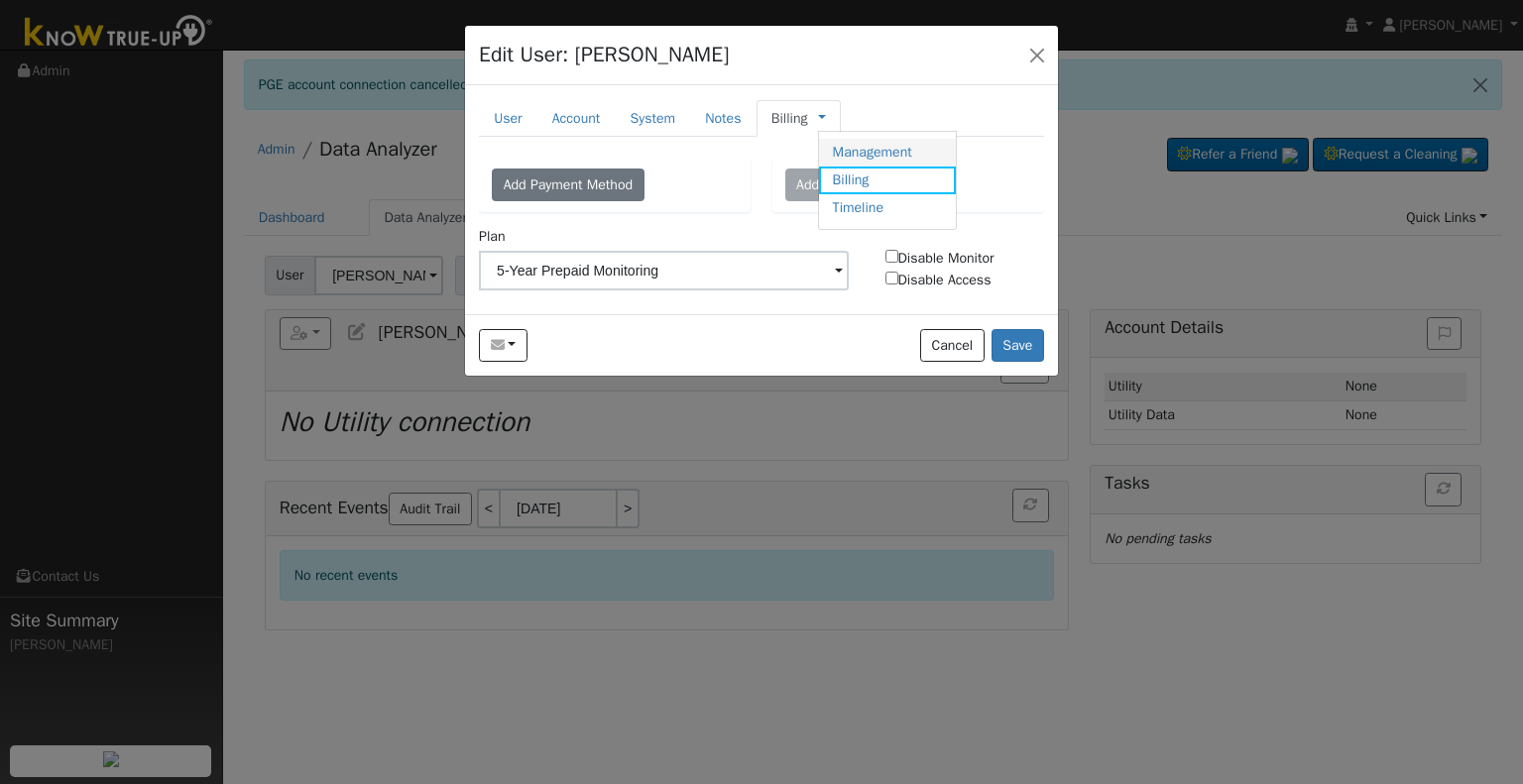 click on "Management" at bounding box center [887, 153] 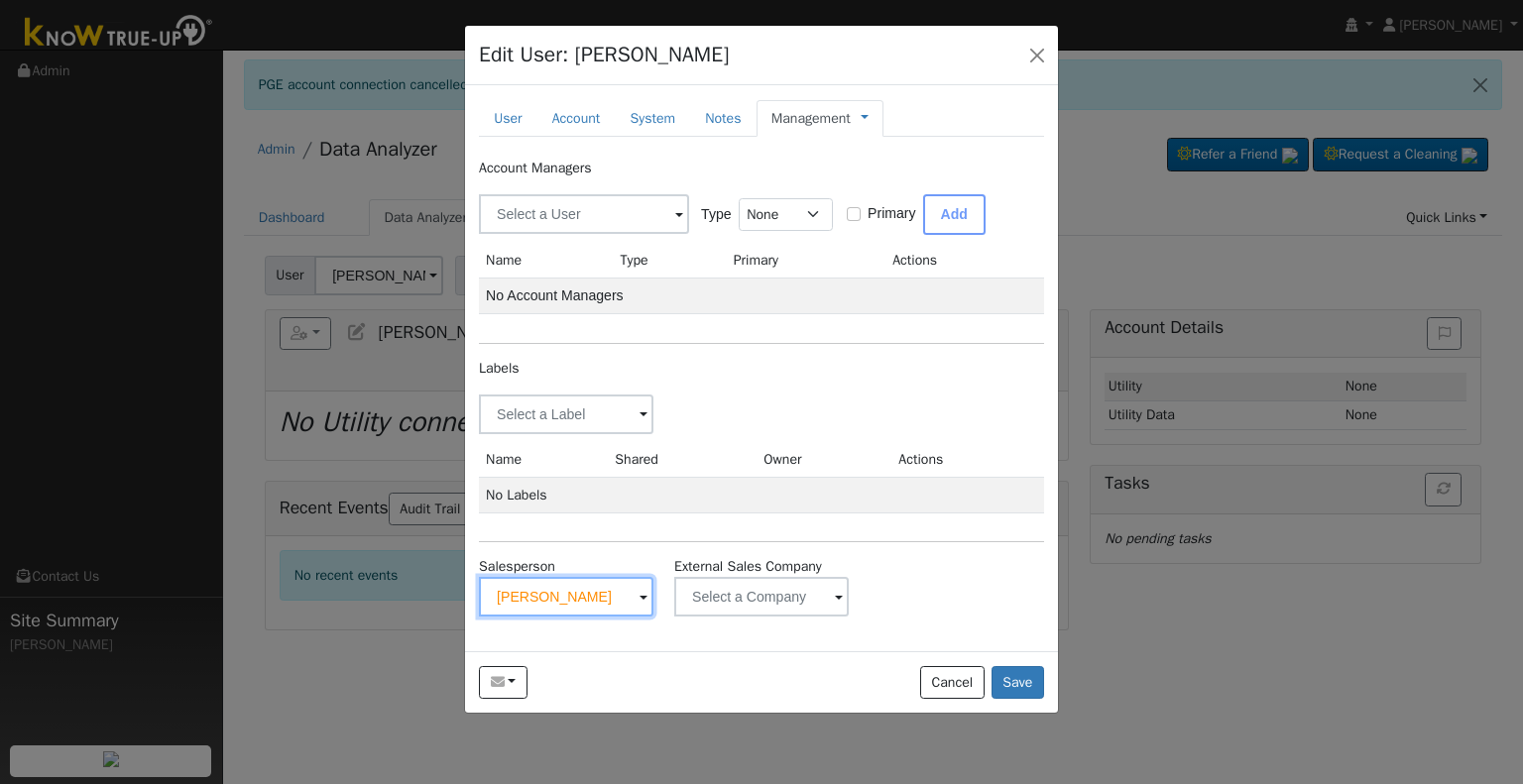 click on "[PERSON_NAME]" at bounding box center (566, 597) 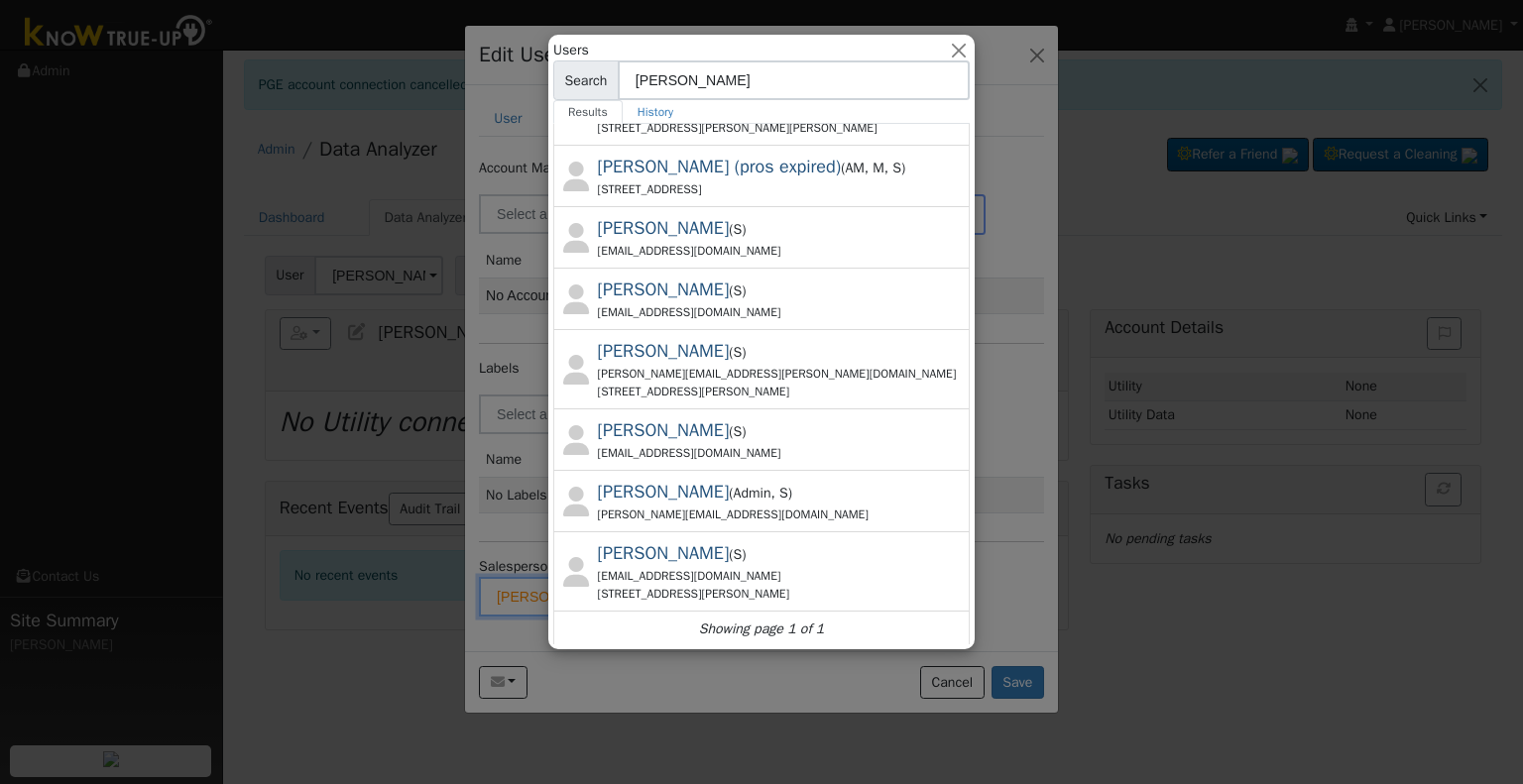 scroll, scrollTop: 119, scrollLeft: 0, axis: vertical 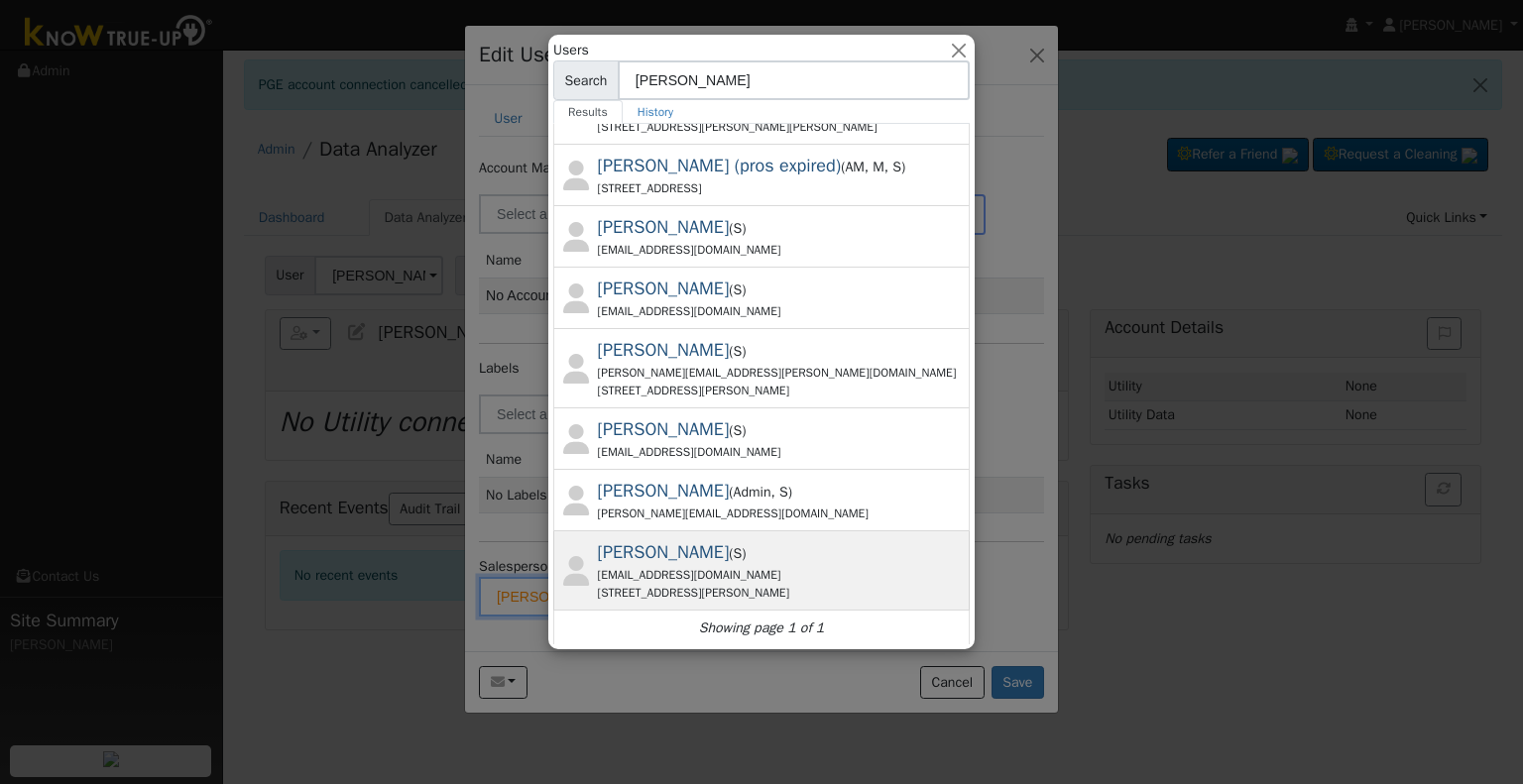 type on "[PERSON_NAME]" 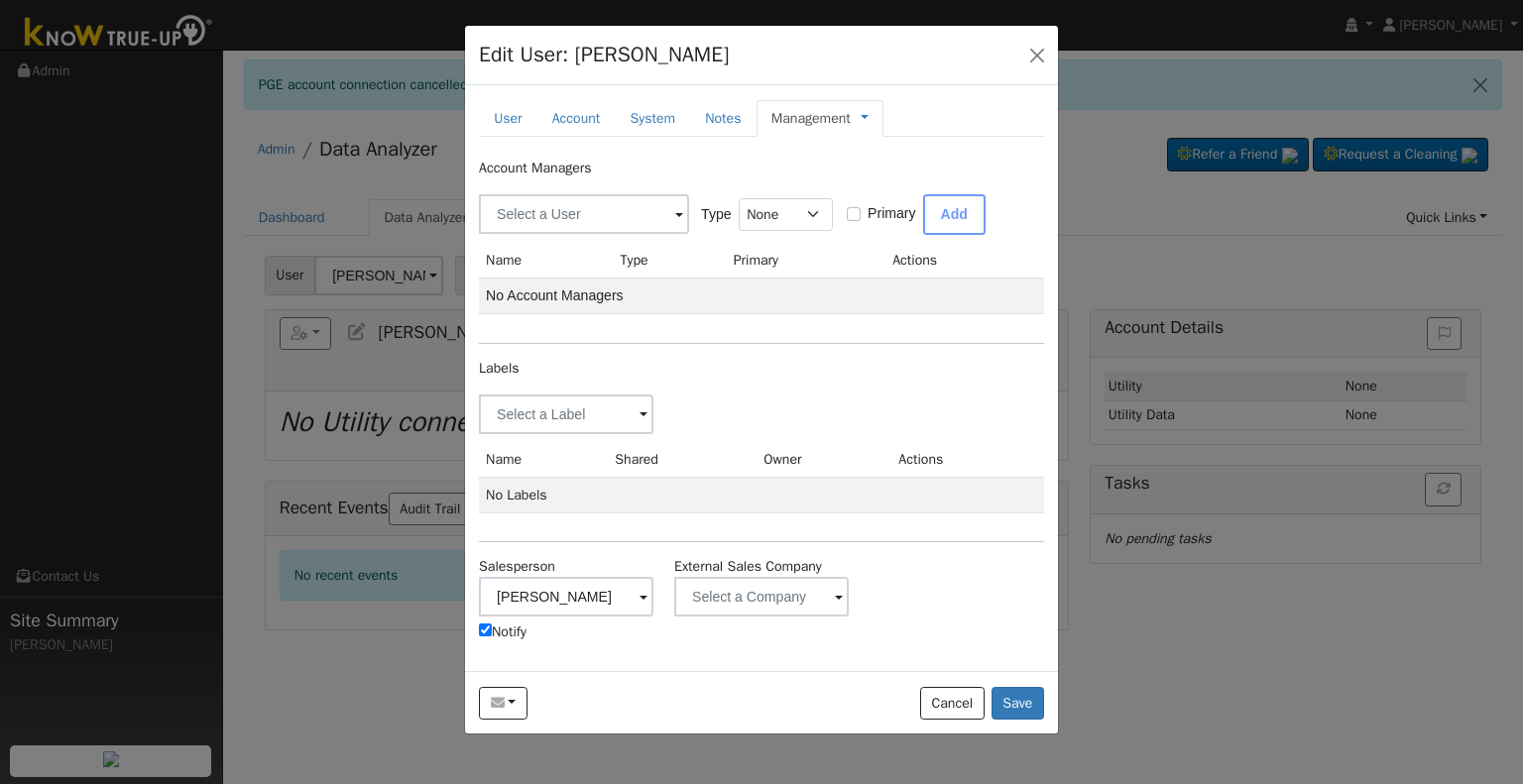 click on "Notify" at bounding box center [503, 631] 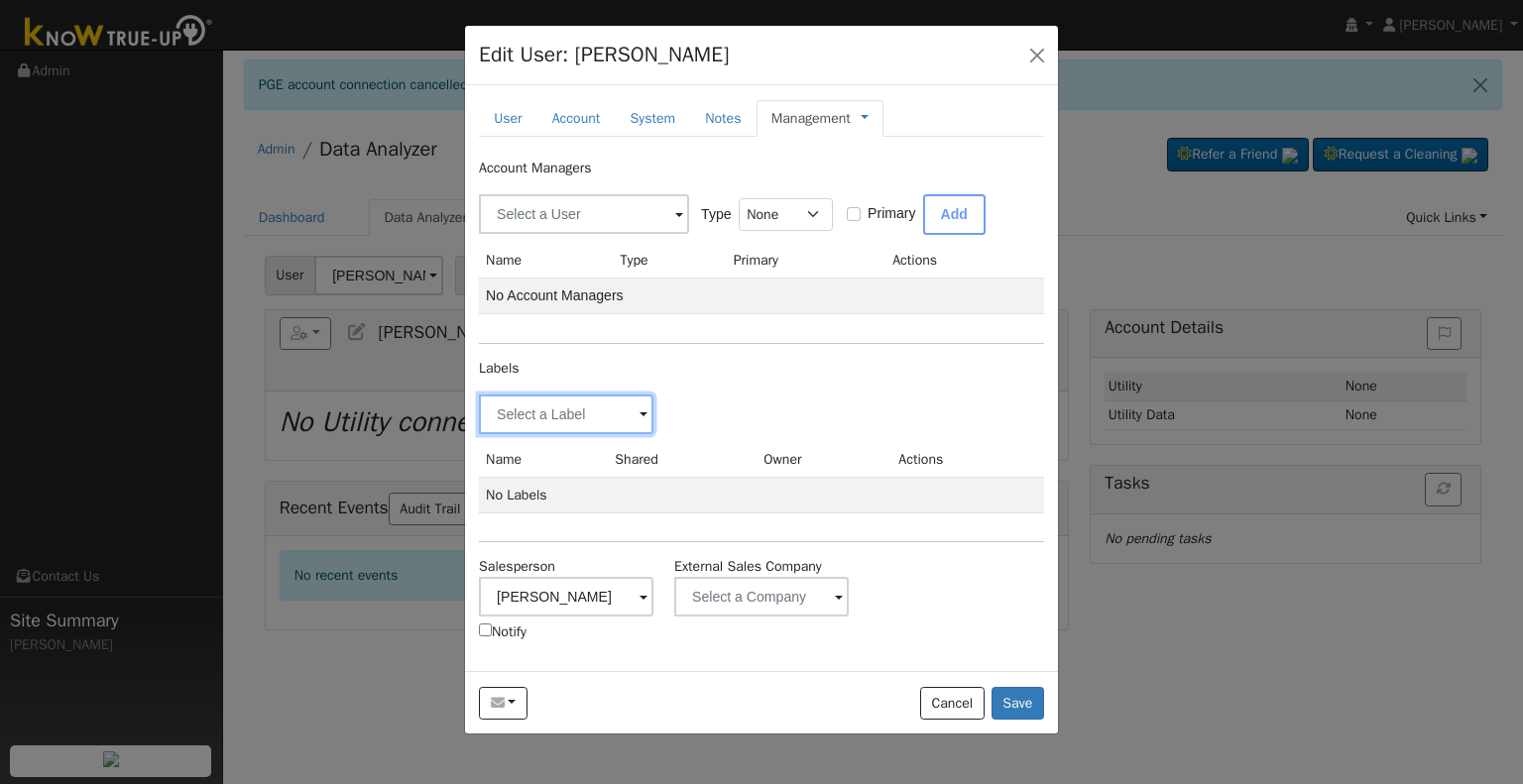 click at bounding box center (566, 414) 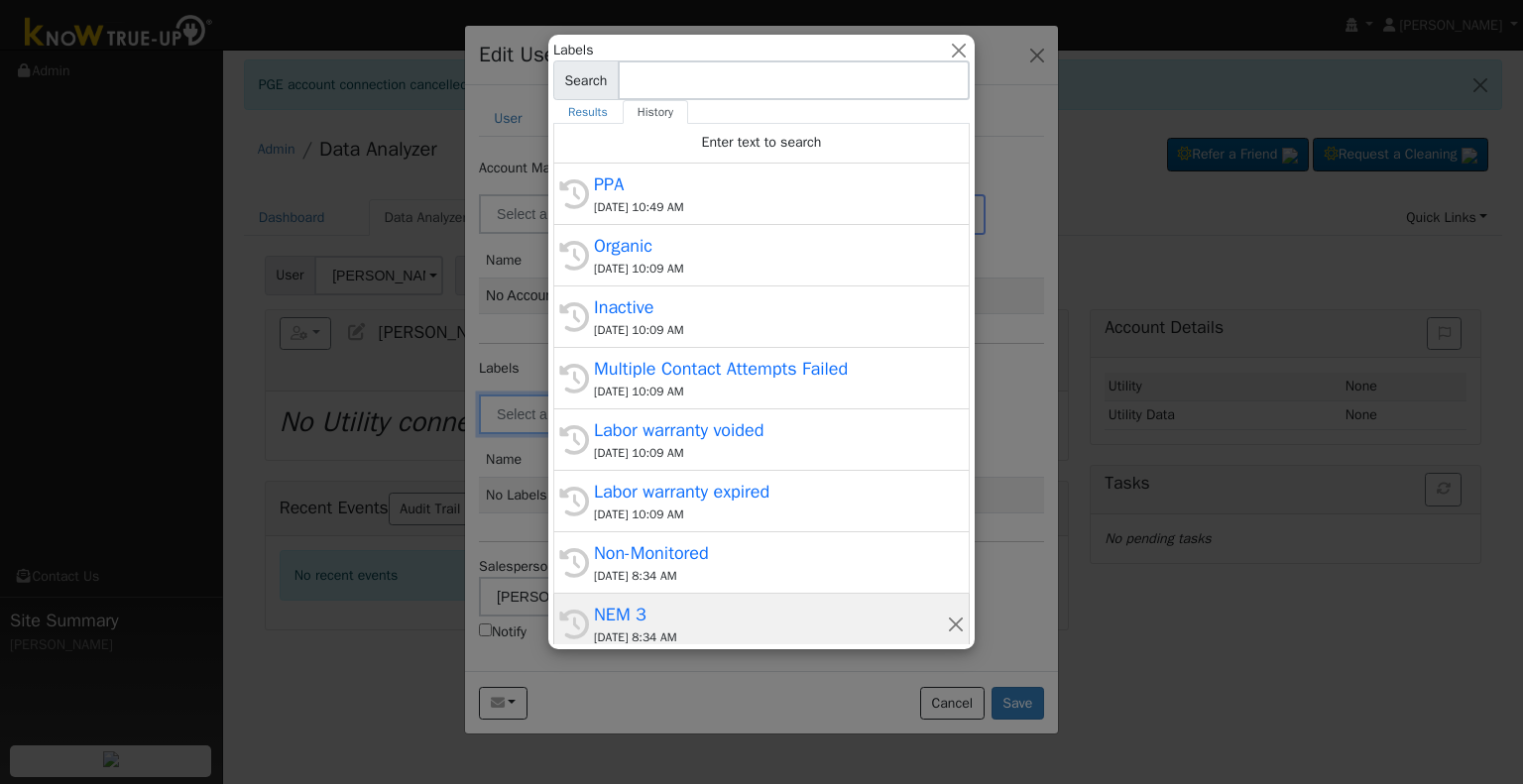 click on "NEM 3" at bounding box center [770, 615] 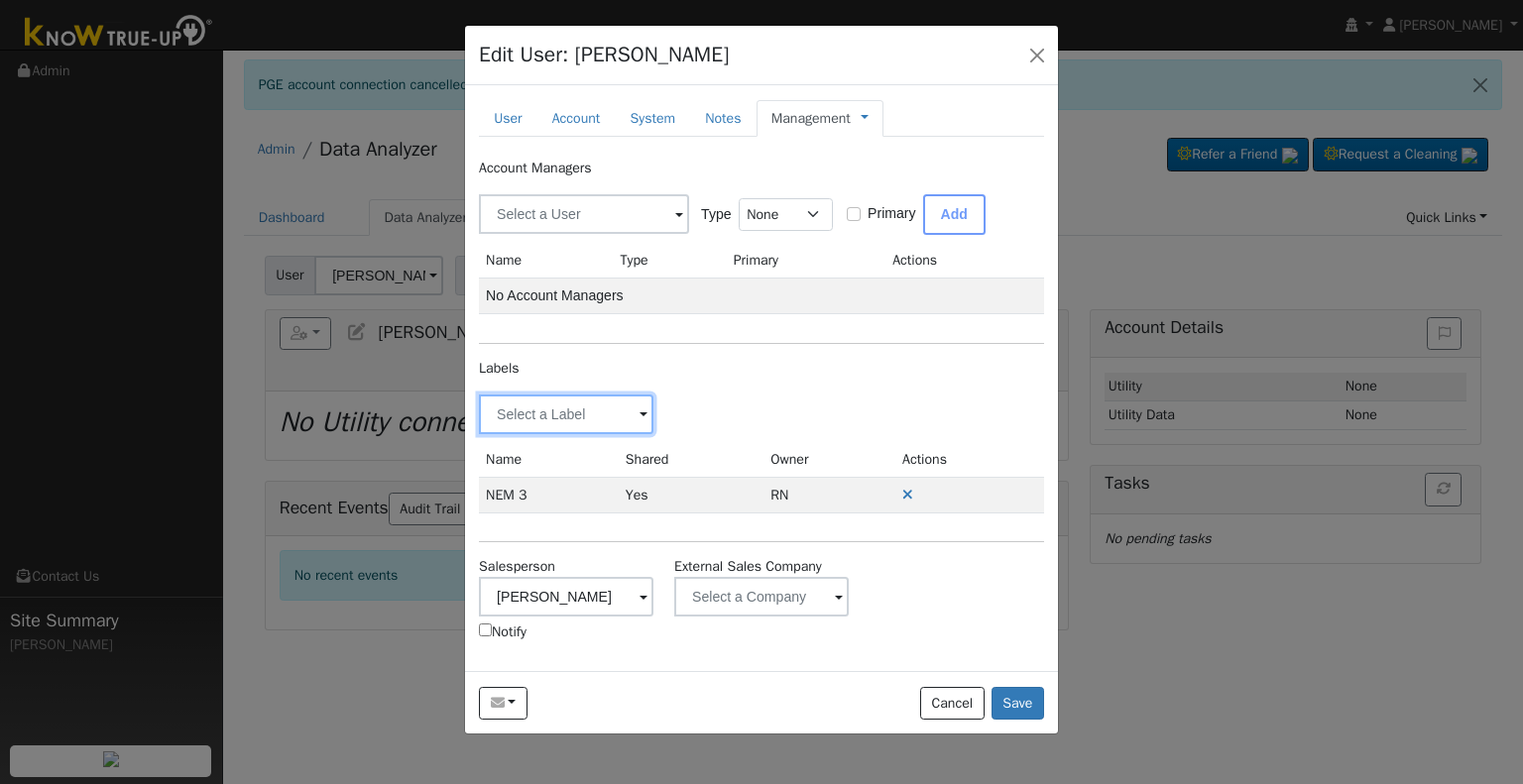 click at bounding box center [566, 414] 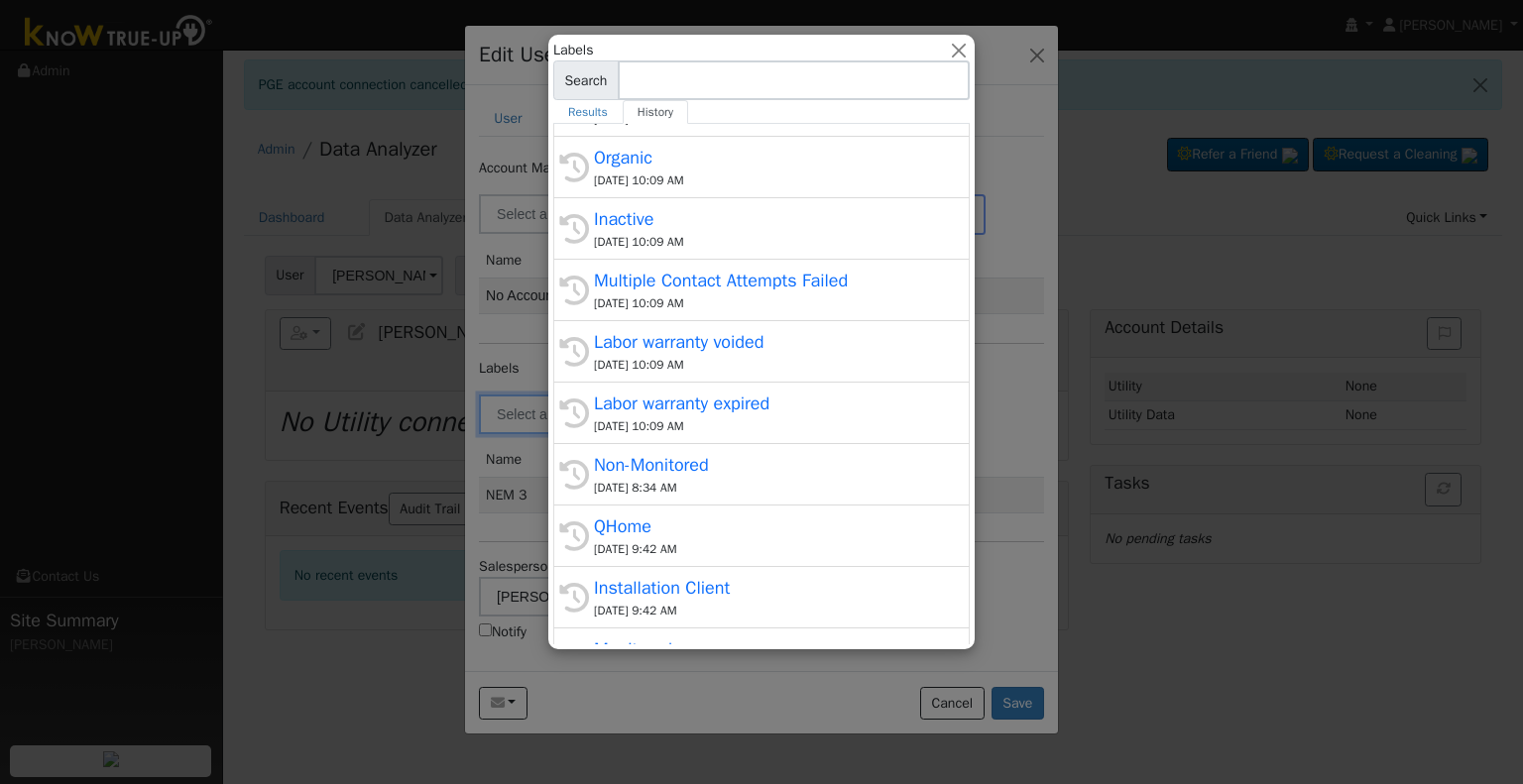 scroll, scrollTop: 437, scrollLeft: 0, axis: vertical 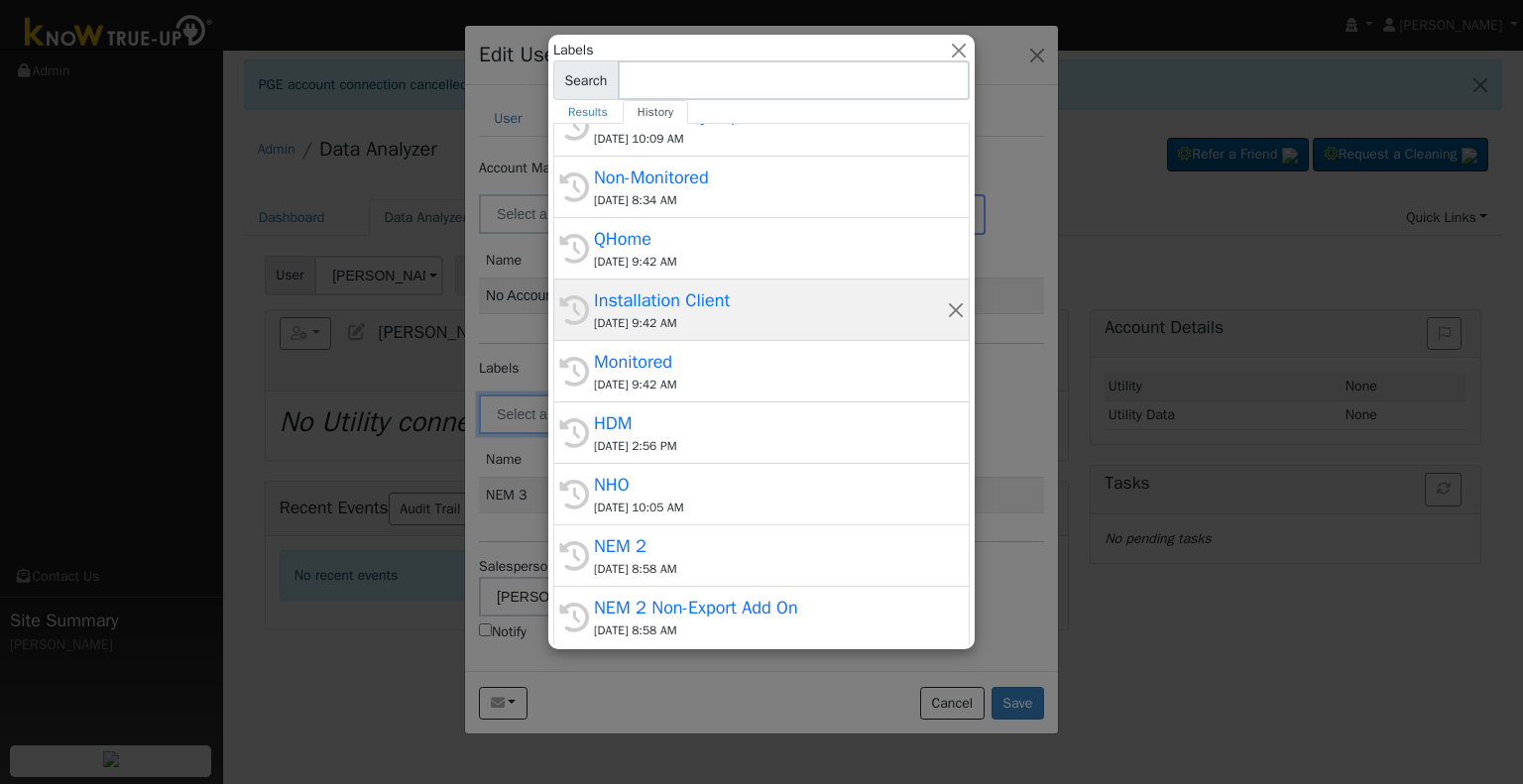 click on "[DATE] 9:42 AM" at bounding box center [770, 323] 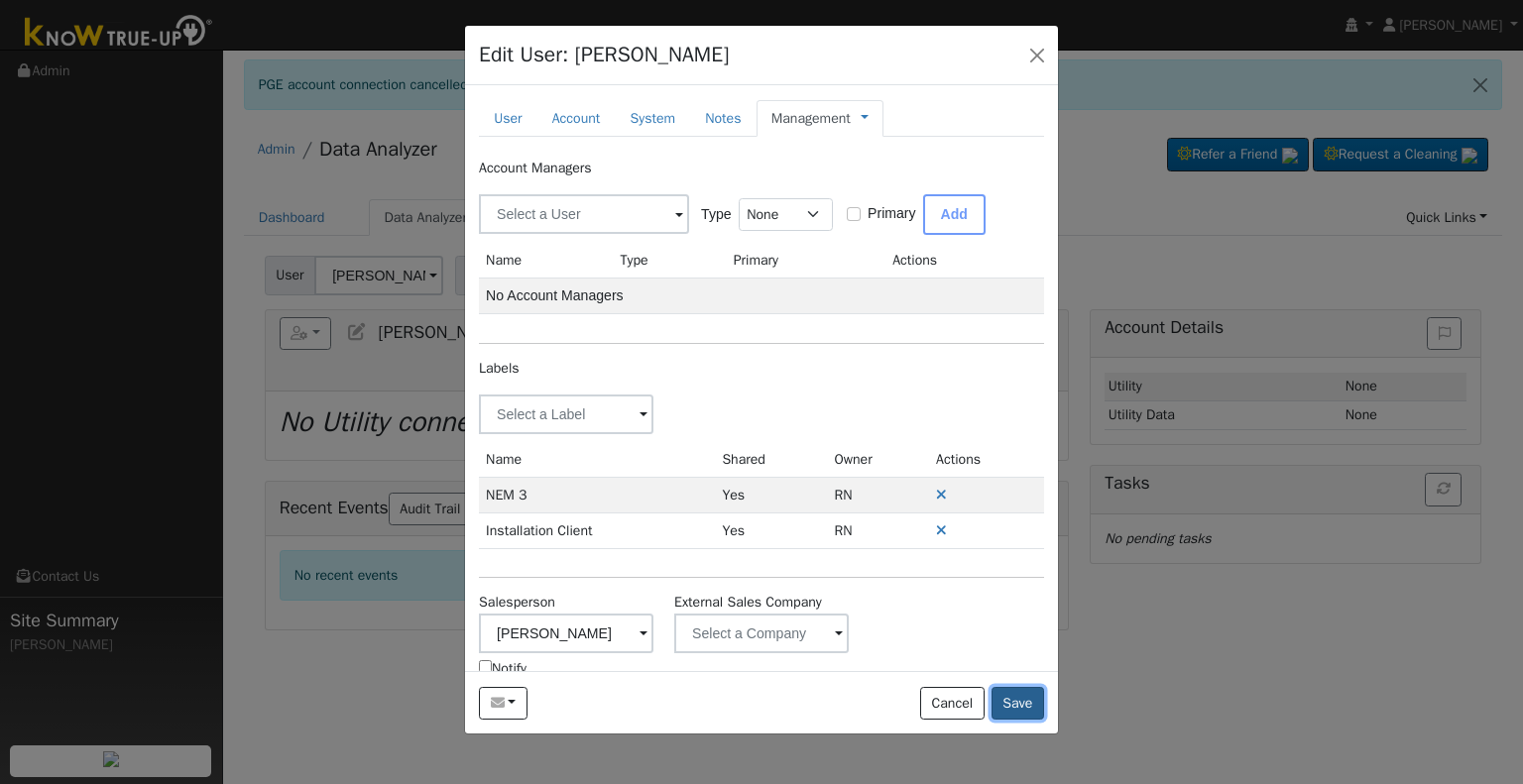 click on "Save" at bounding box center [1017, 704] 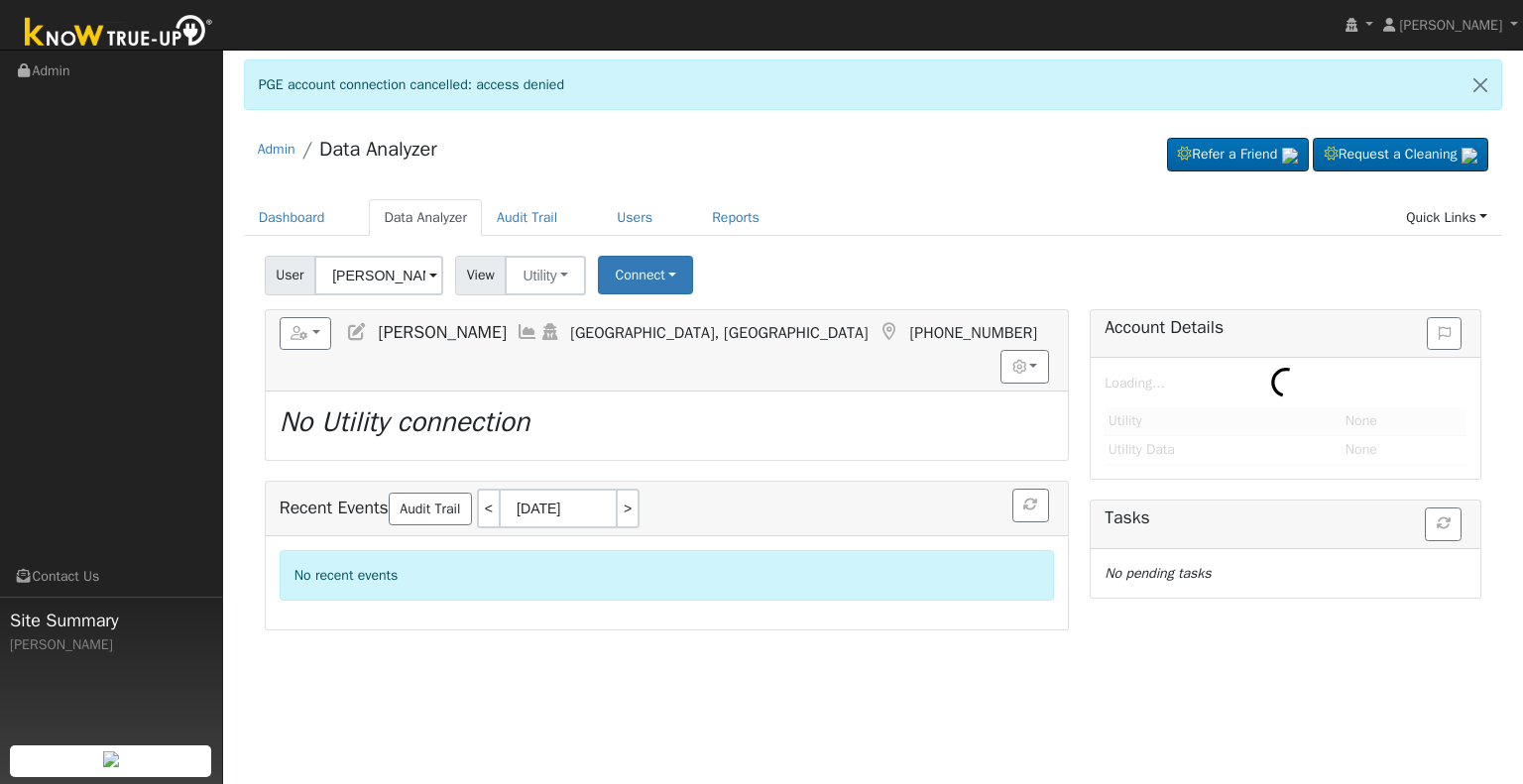 type on "[PERSON_NAME]" 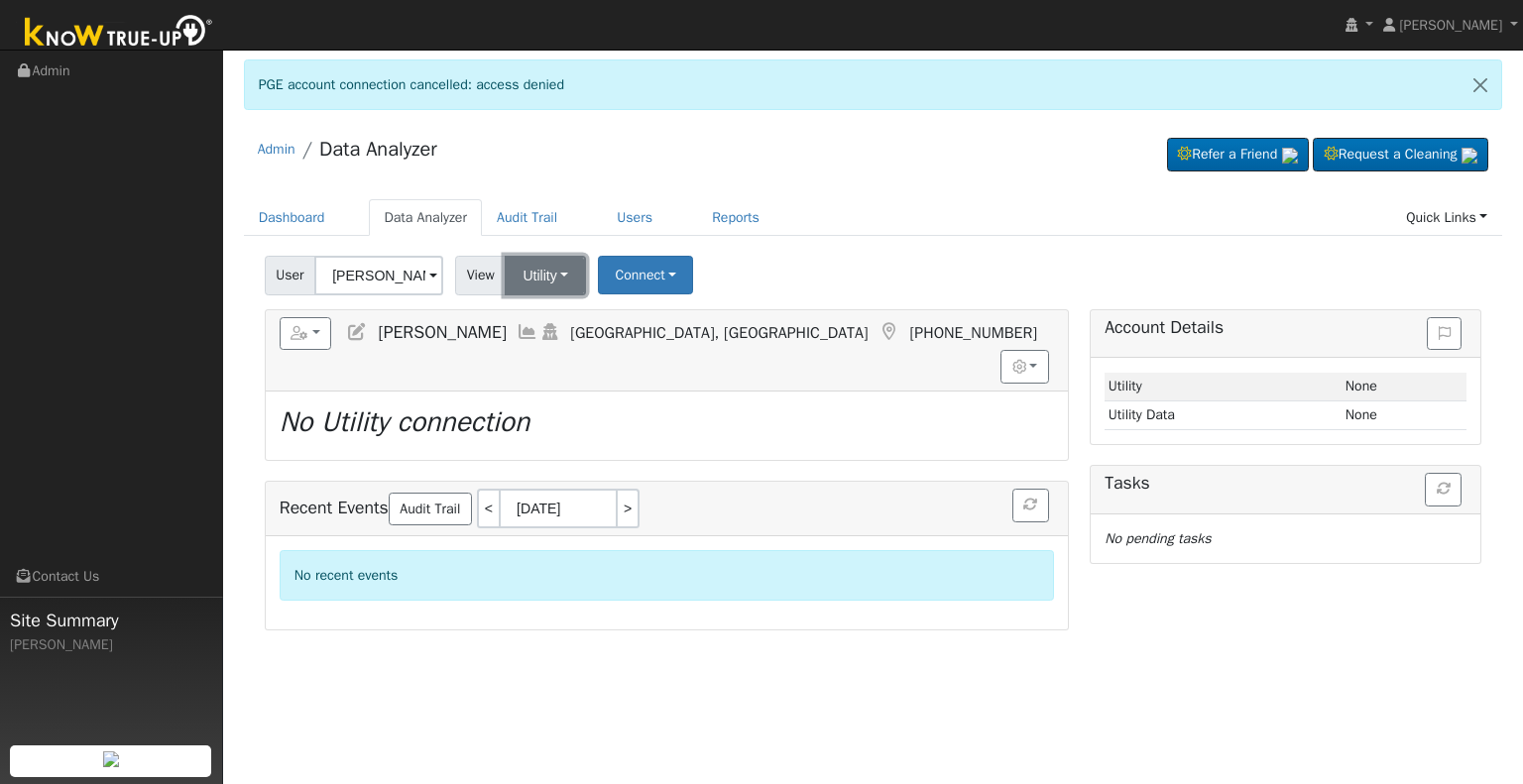 click on "Utility" at bounding box center (545, 276) 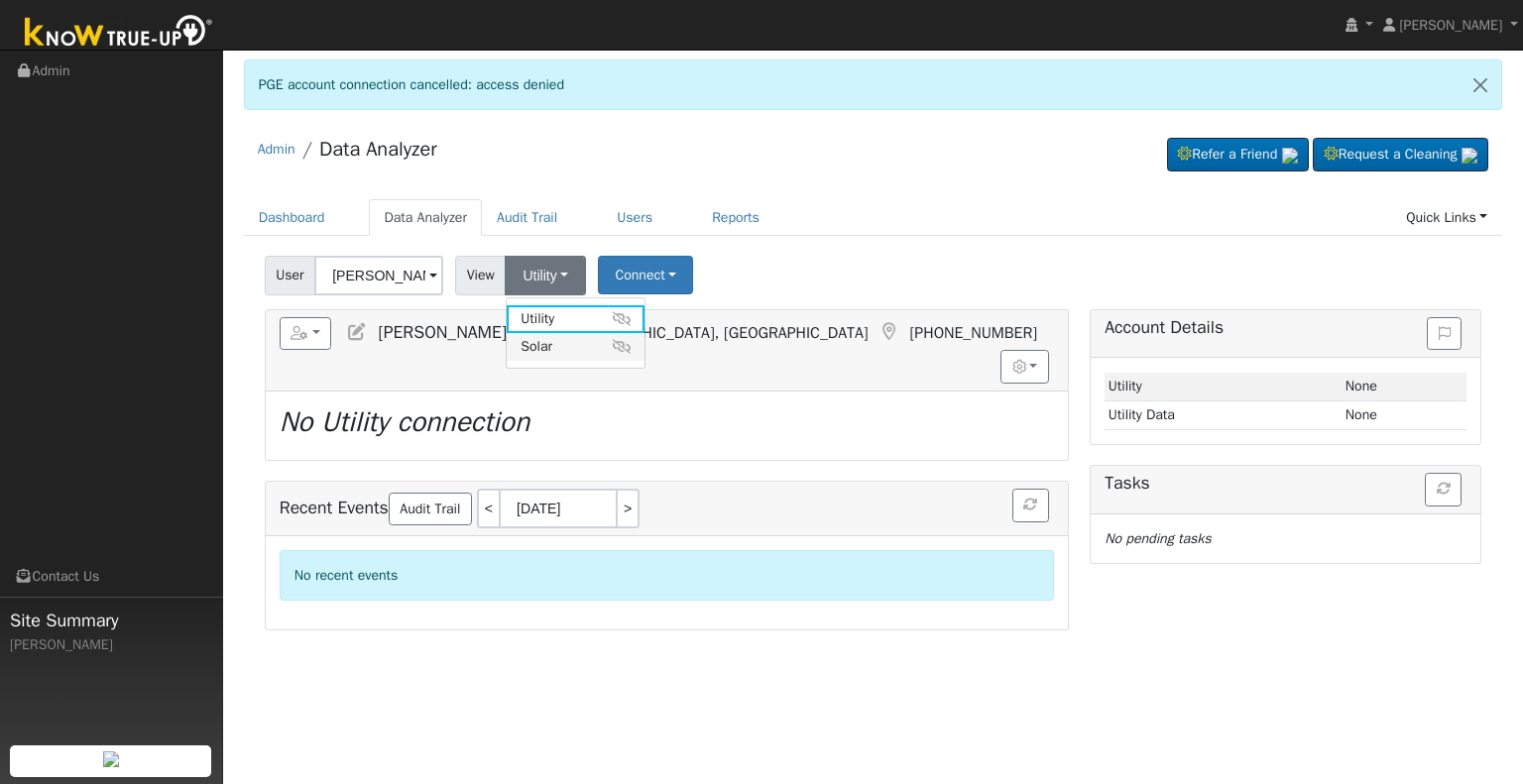 click on "Solar" at bounding box center (575, 347) 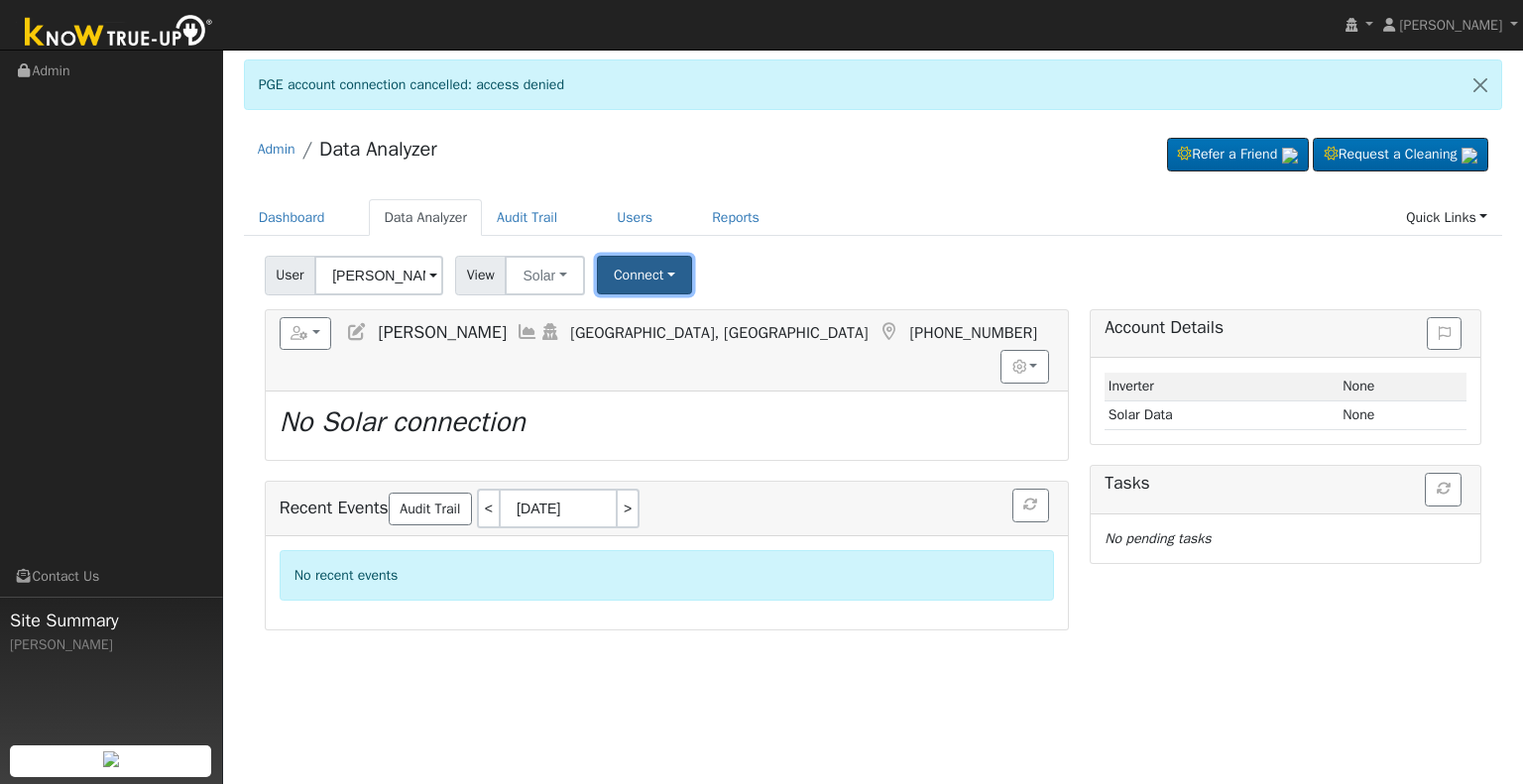 click on "Connect" at bounding box center [644, 275] 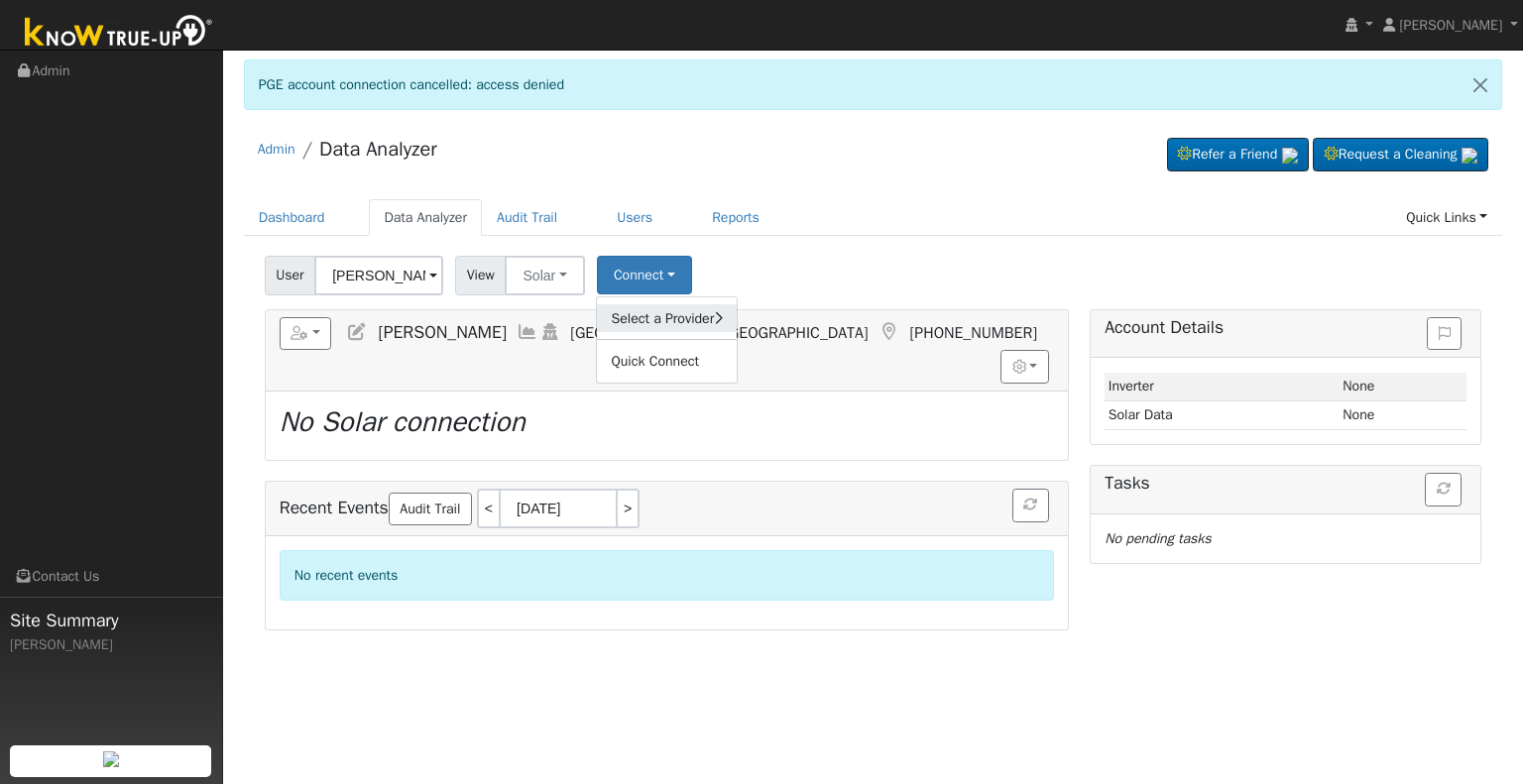 click on "Select a Provider" 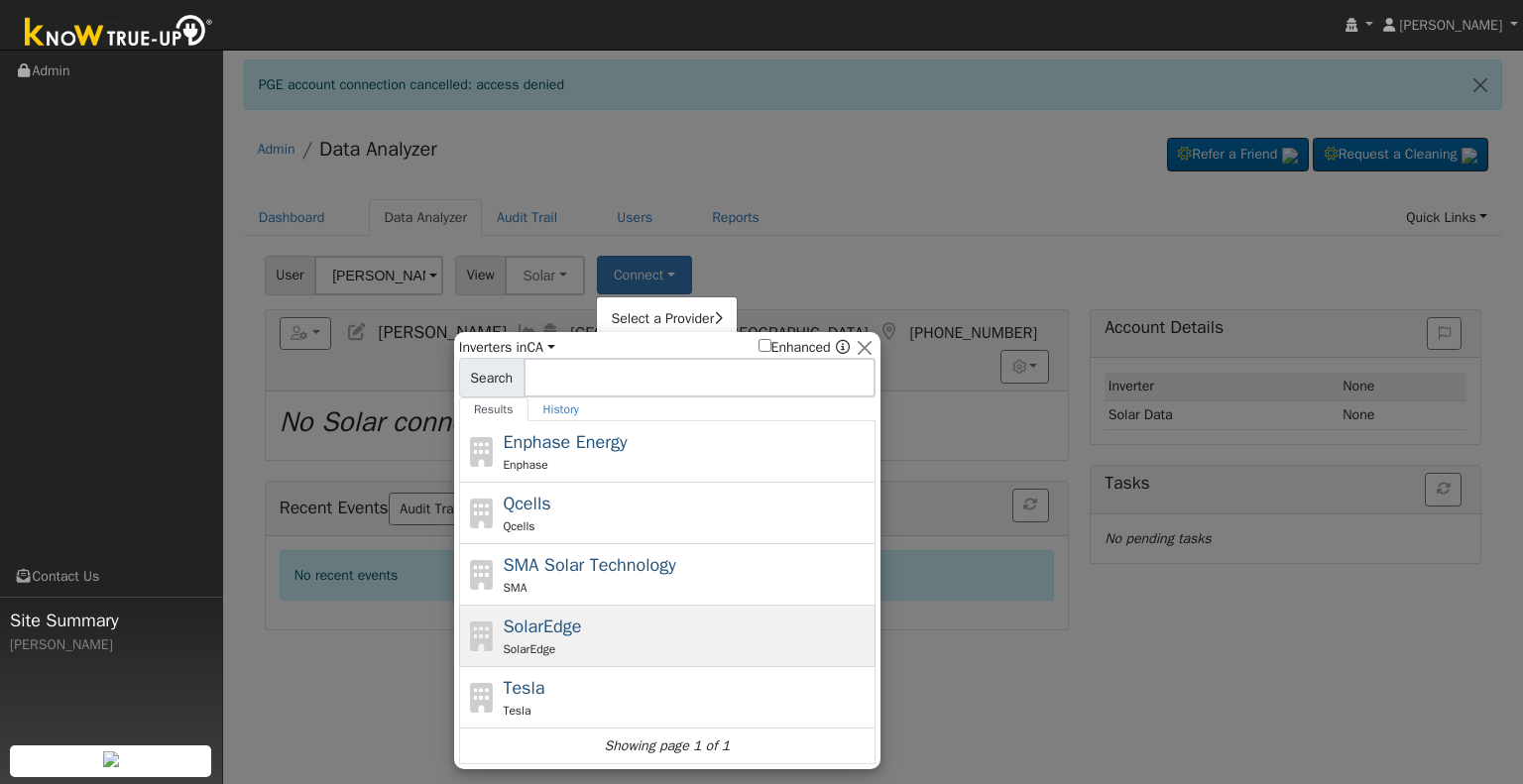click on "SolarEdge SolarEdge" at bounding box center (686, 635) 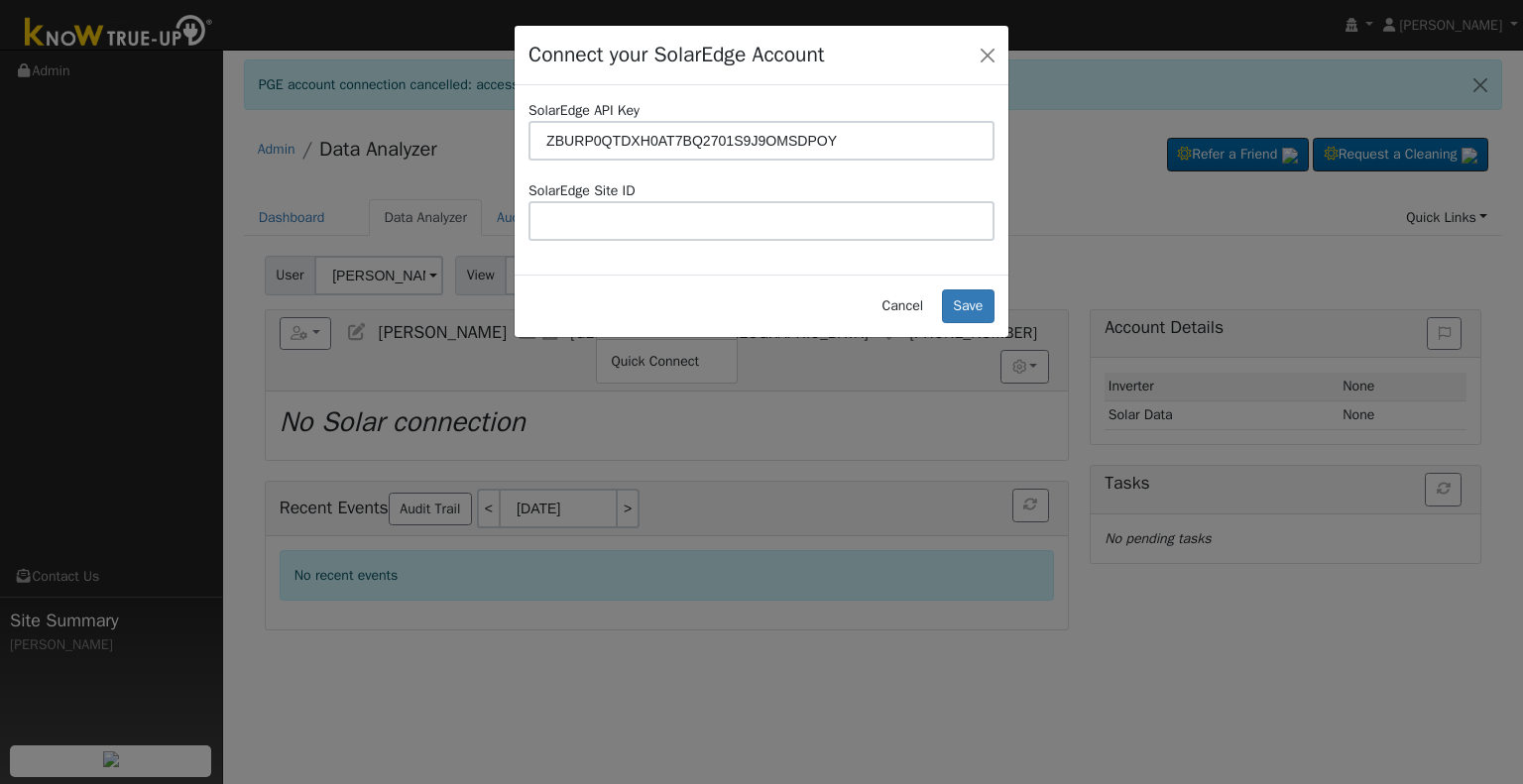 type on "ZBURP0QTDXH0AT7BQ2701S9J9OMSDPOY" 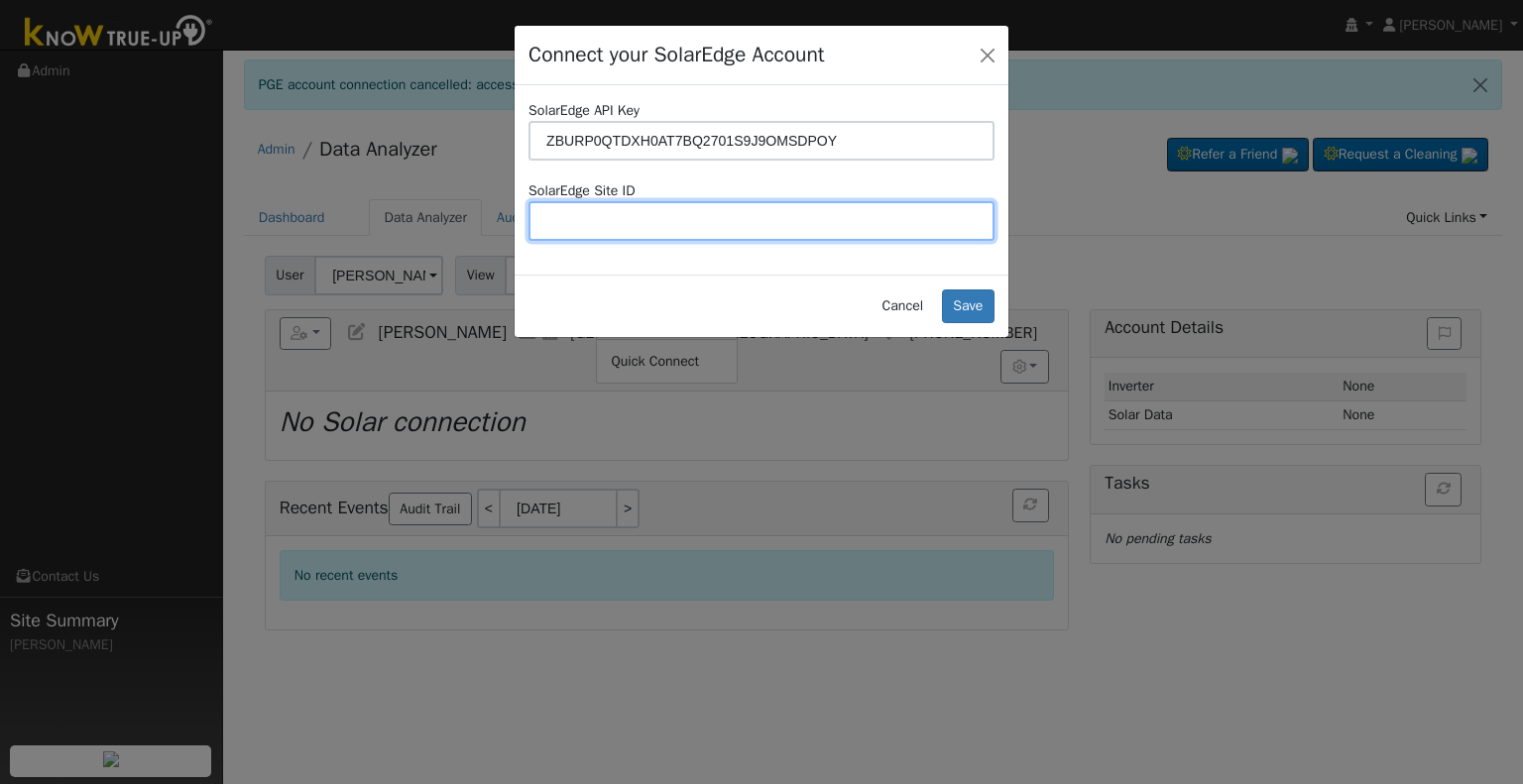 click at bounding box center [762, 221] 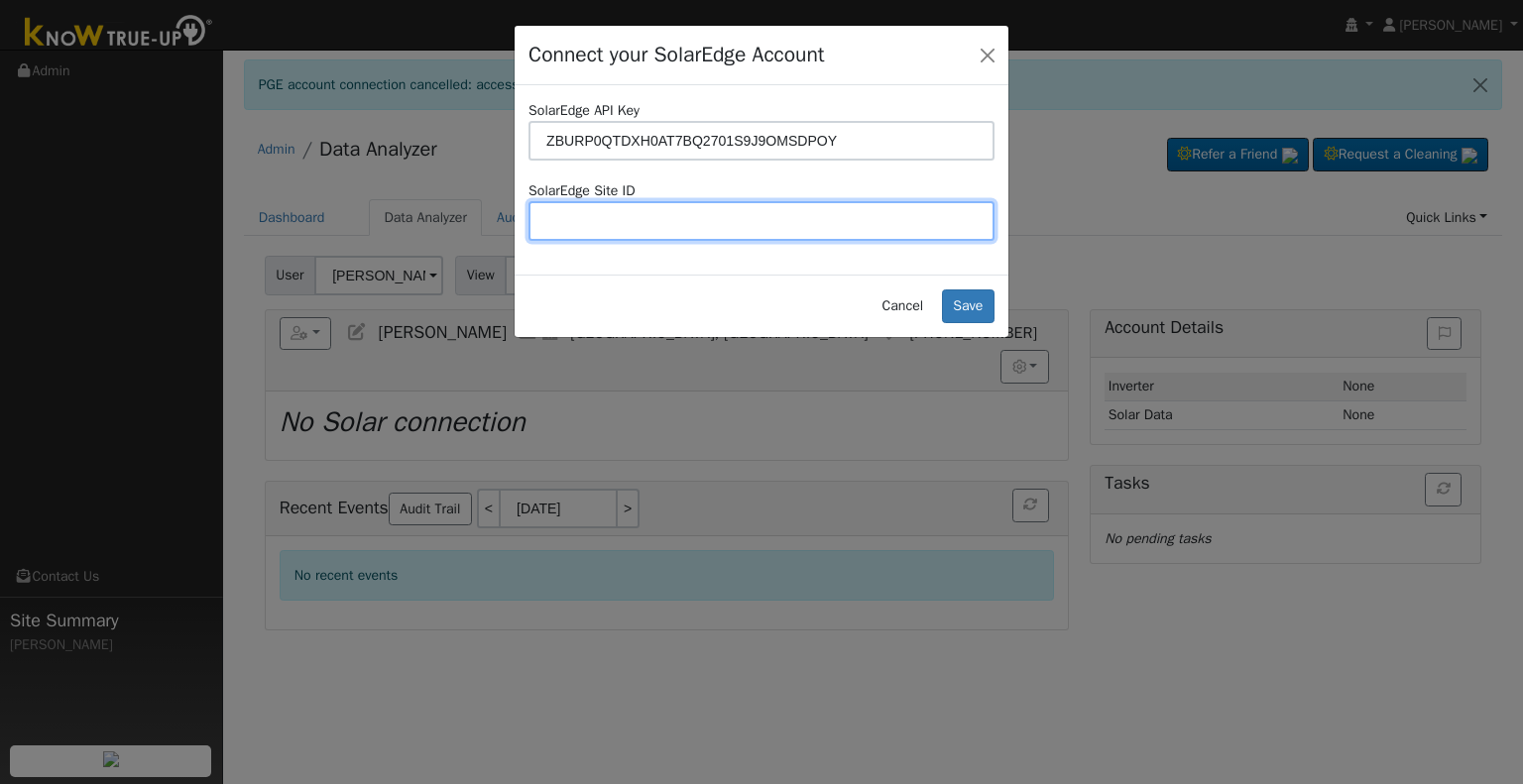 paste on "4671487" 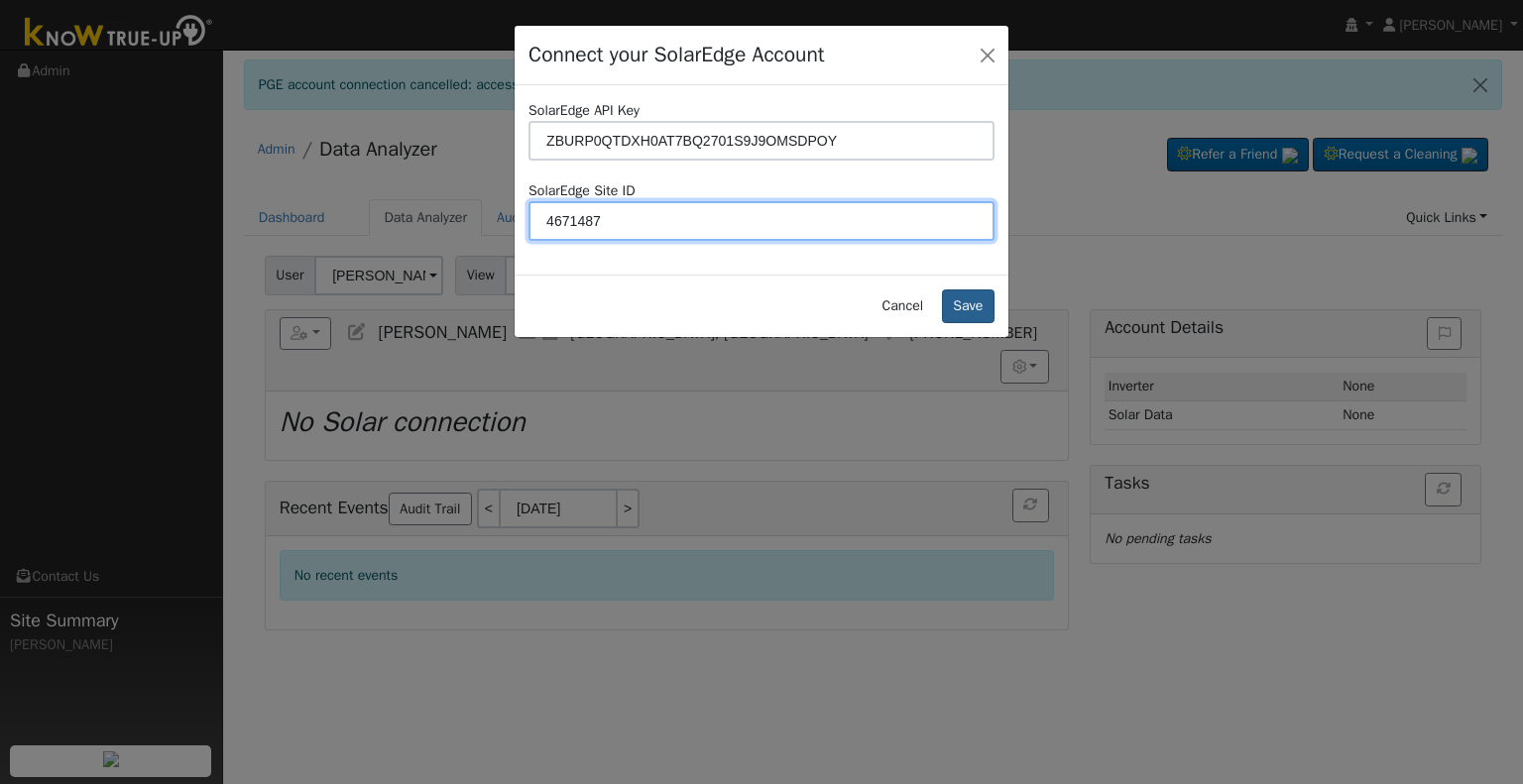 type on "4671487" 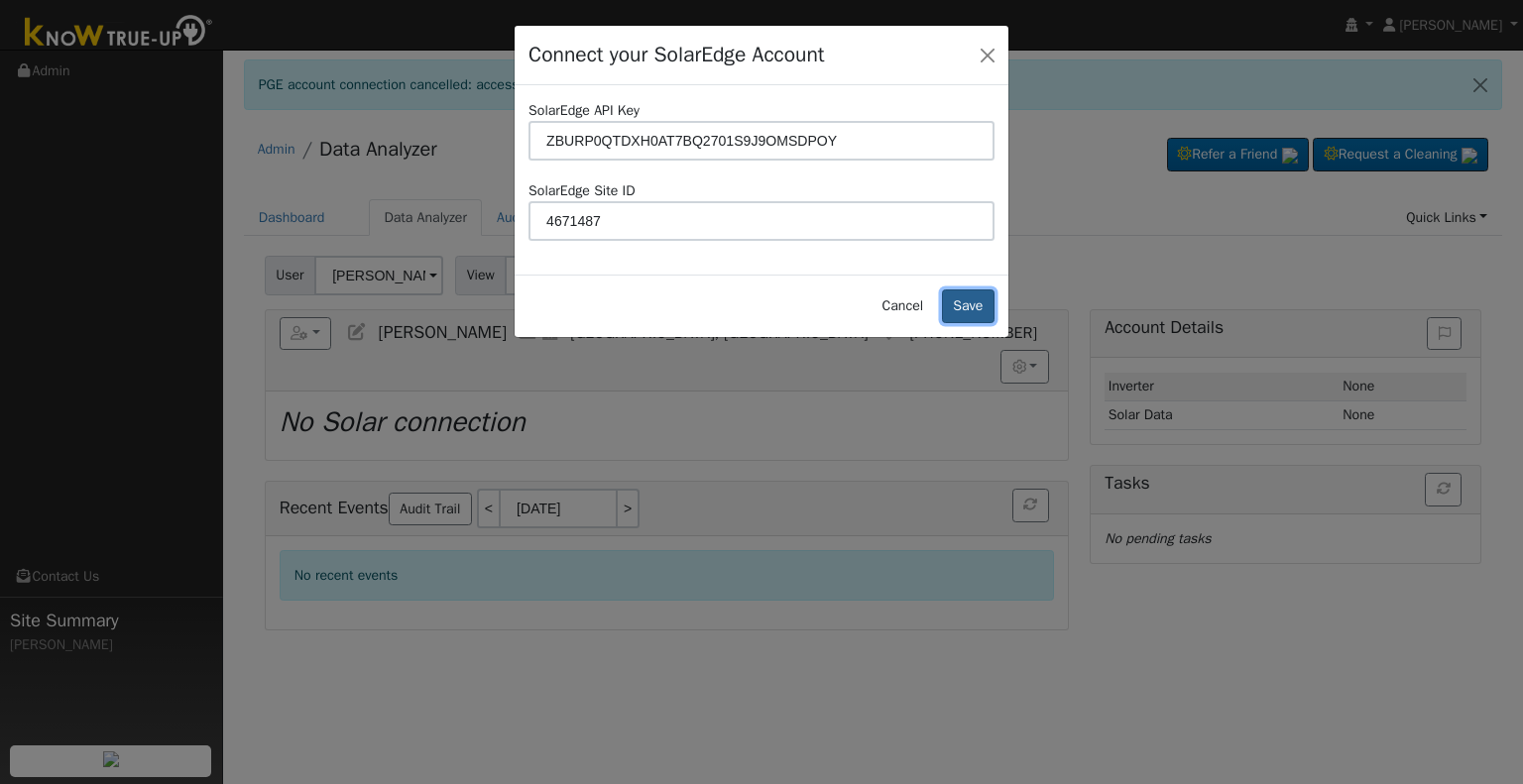 click on "Save" at bounding box center [968, 306] 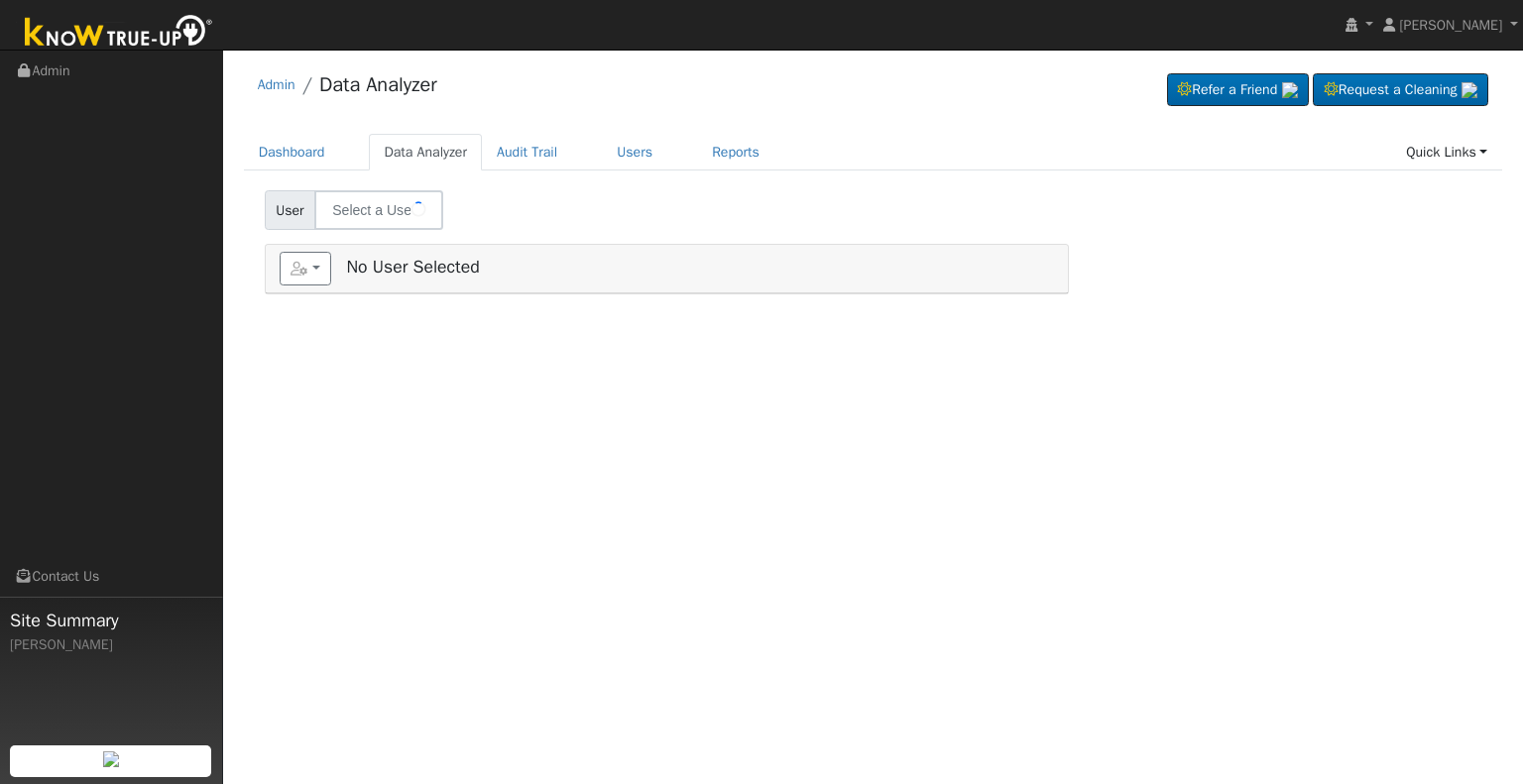 scroll, scrollTop: 0, scrollLeft: 0, axis: both 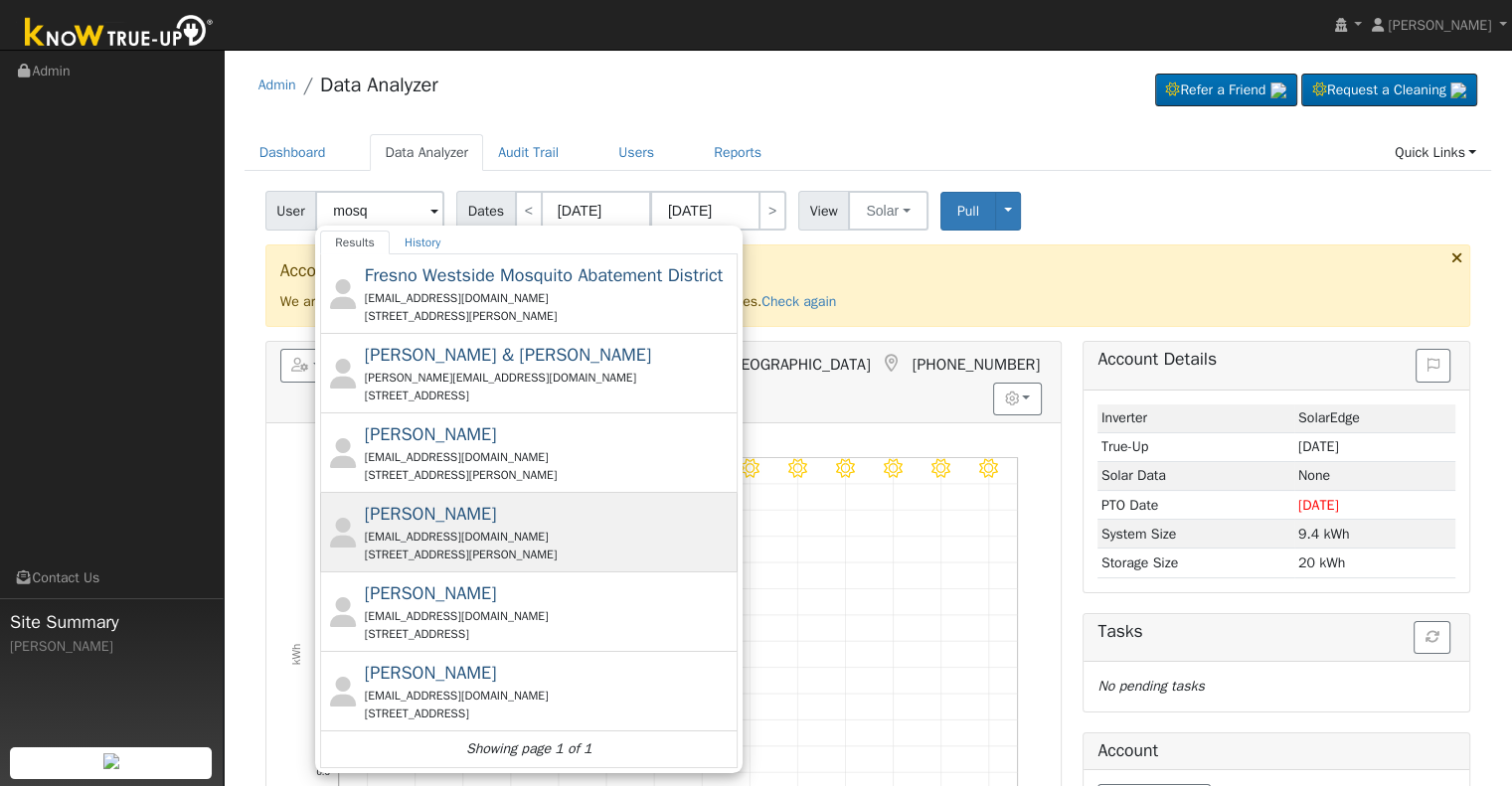 click on "[EMAIL_ADDRESS][DOMAIN_NAME]" at bounding box center [549, 537] 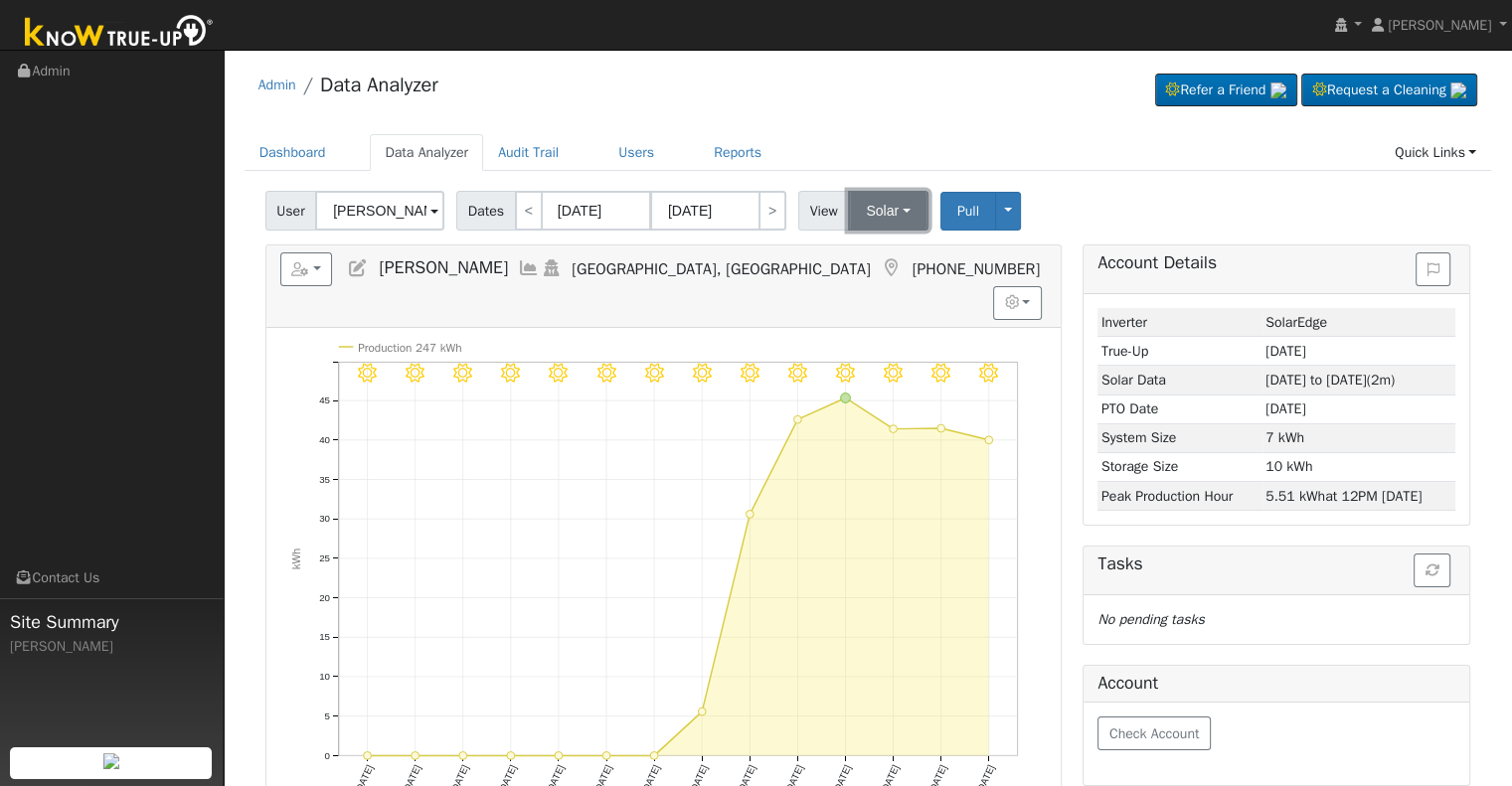 click on "Solar" at bounding box center [888, 211] 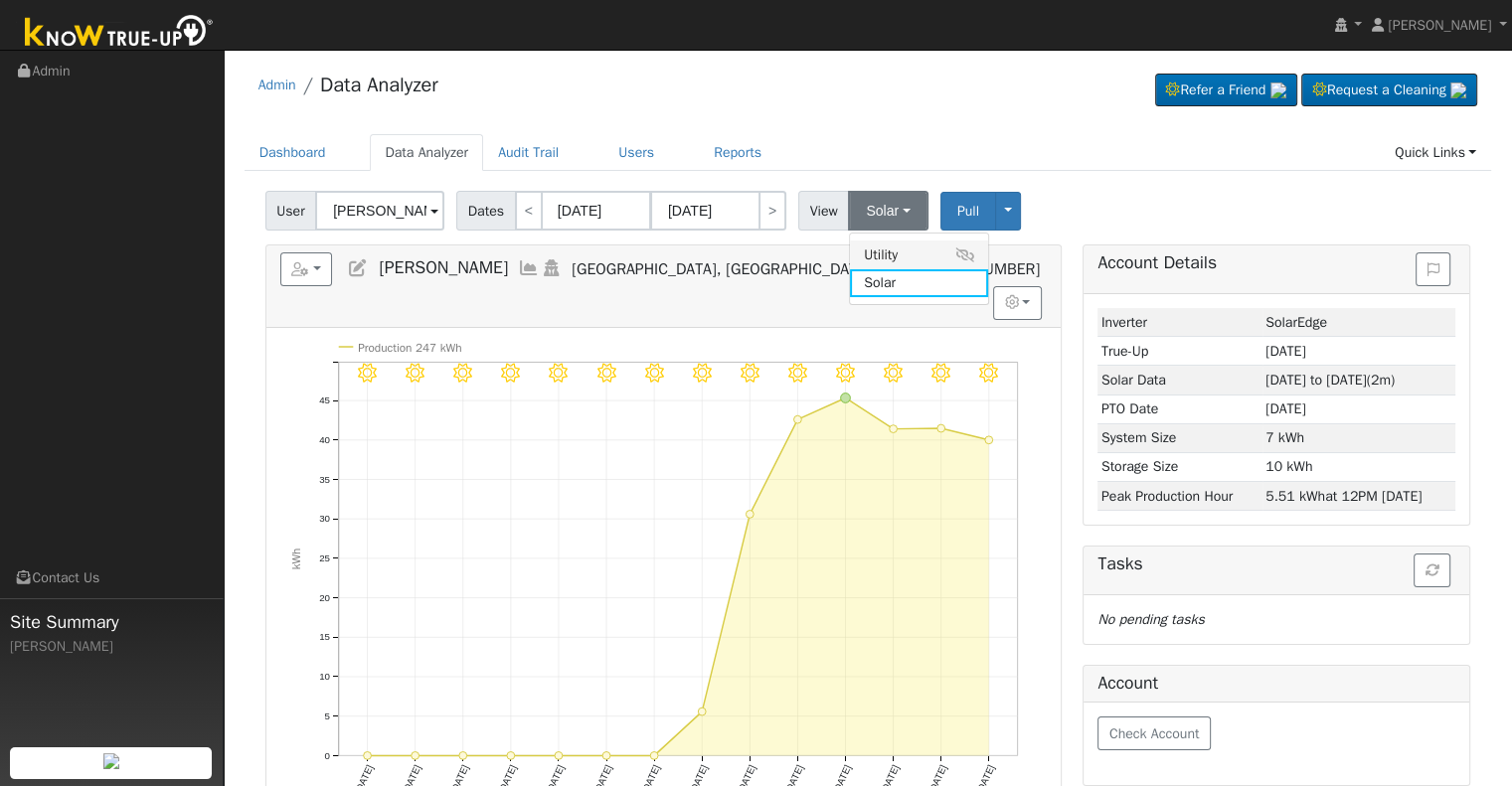 click on "Utility" at bounding box center (919, 254) 